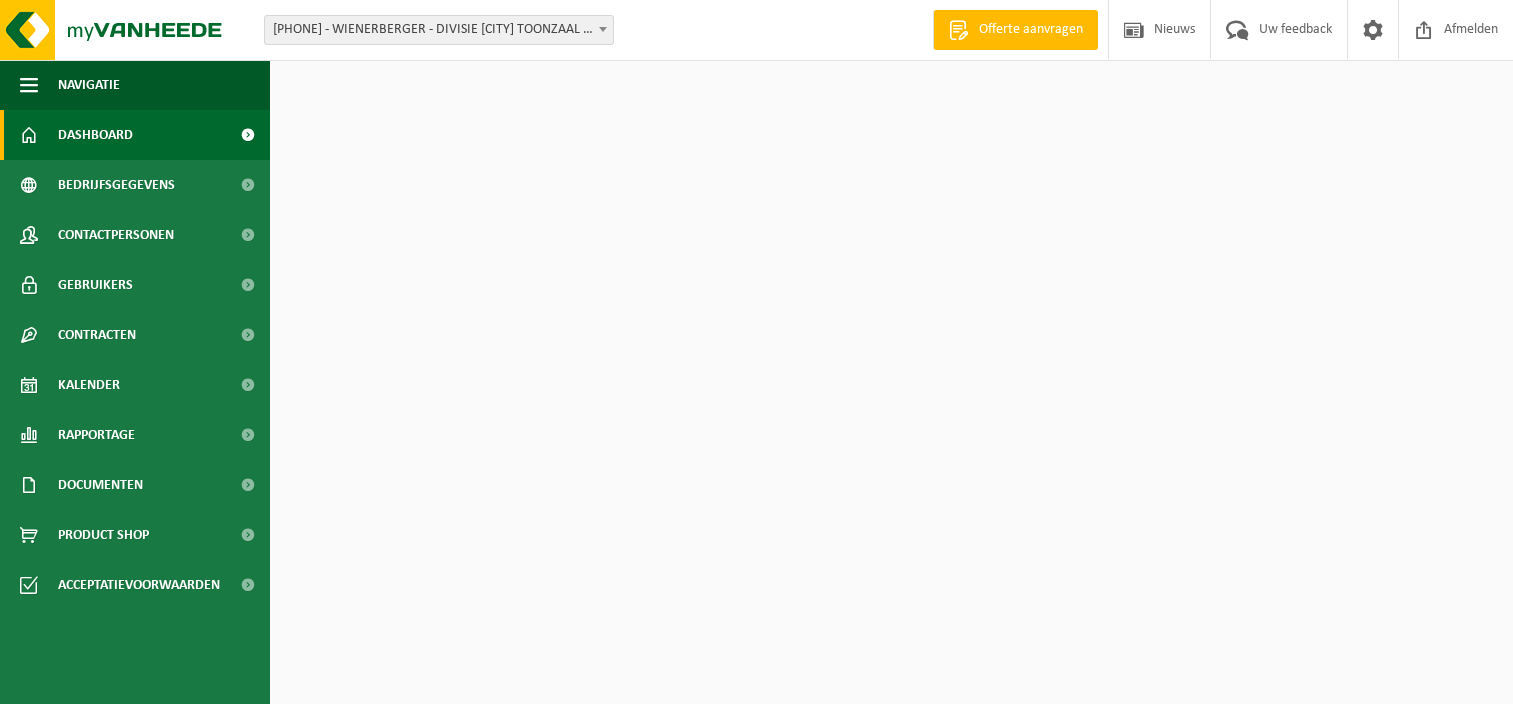 scroll, scrollTop: 0, scrollLeft: 0, axis: both 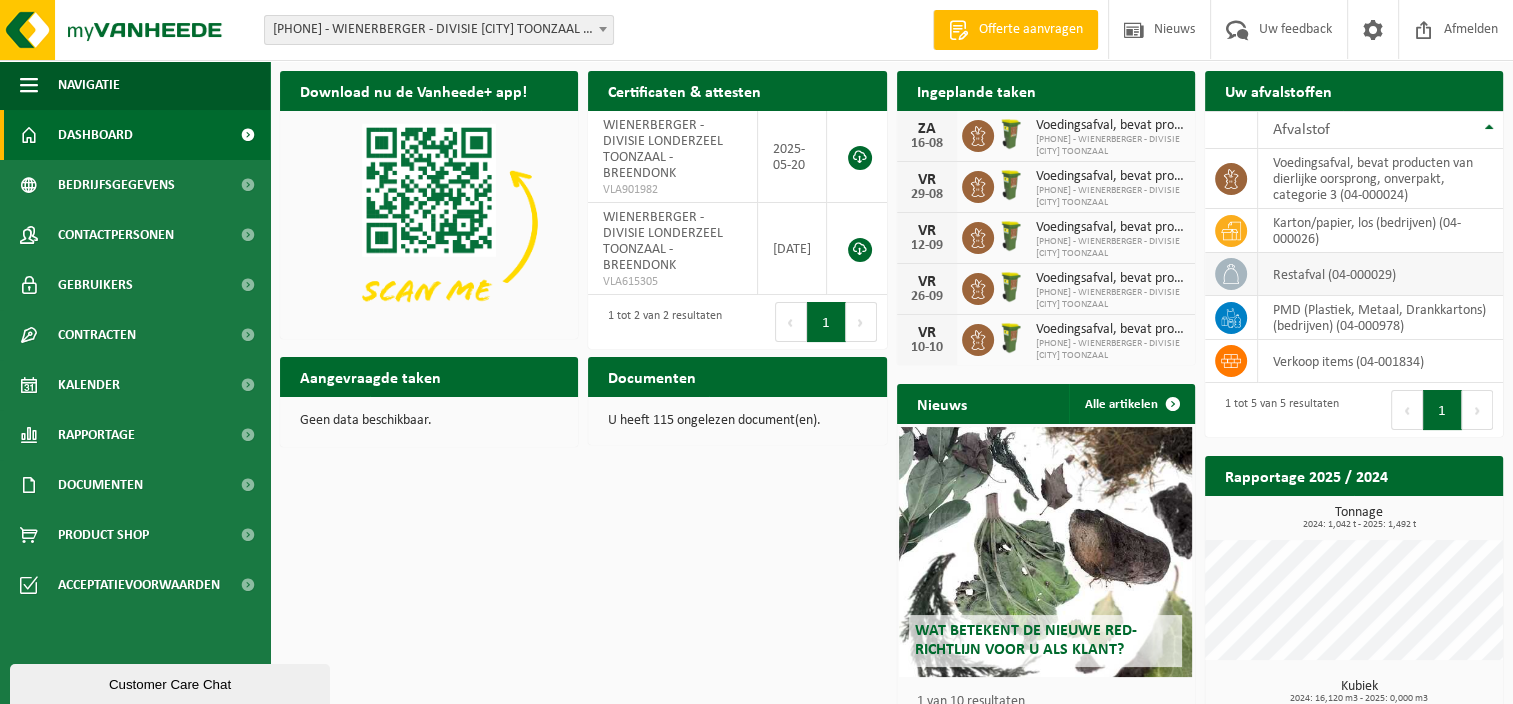 click at bounding box center (1231, 274) 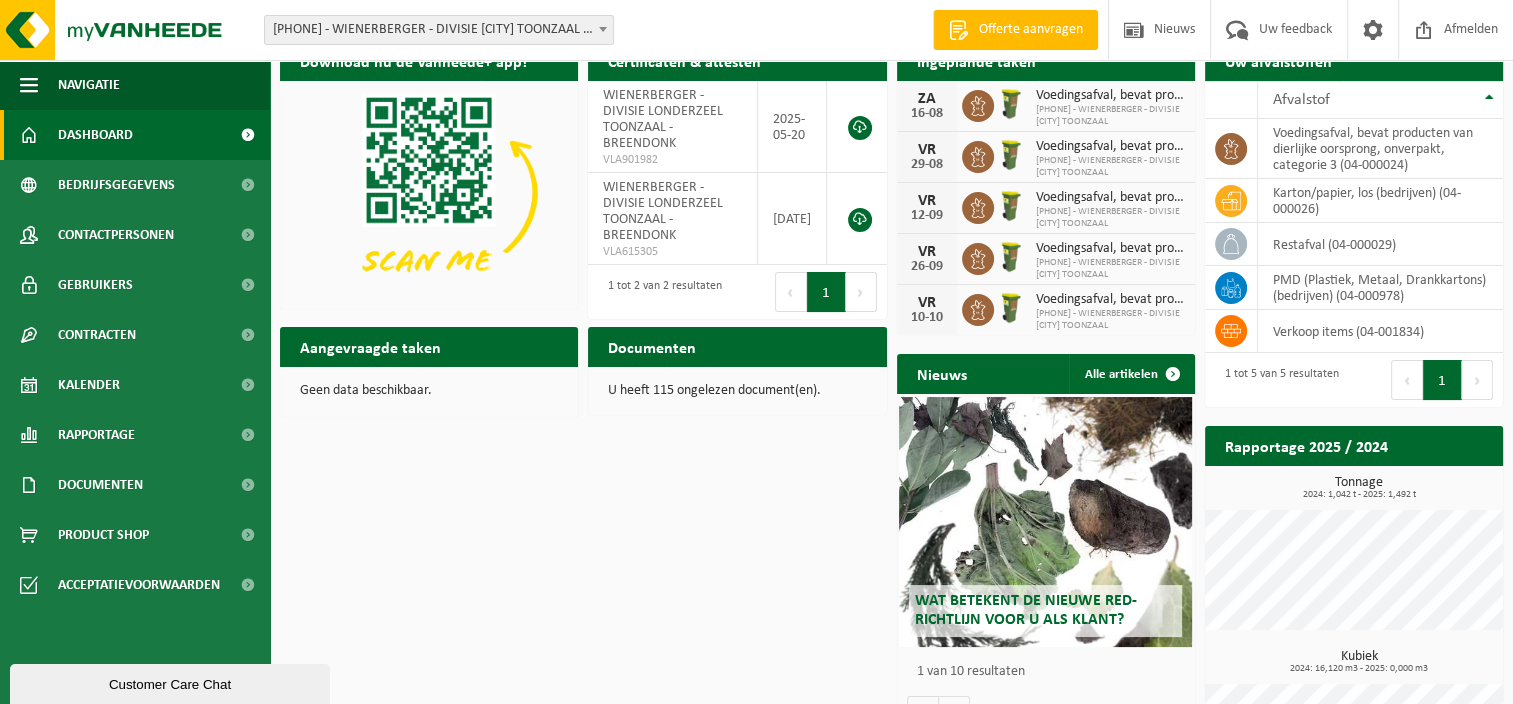 scroll, scrollTop: 0, scrollLeft: 0, axis: both 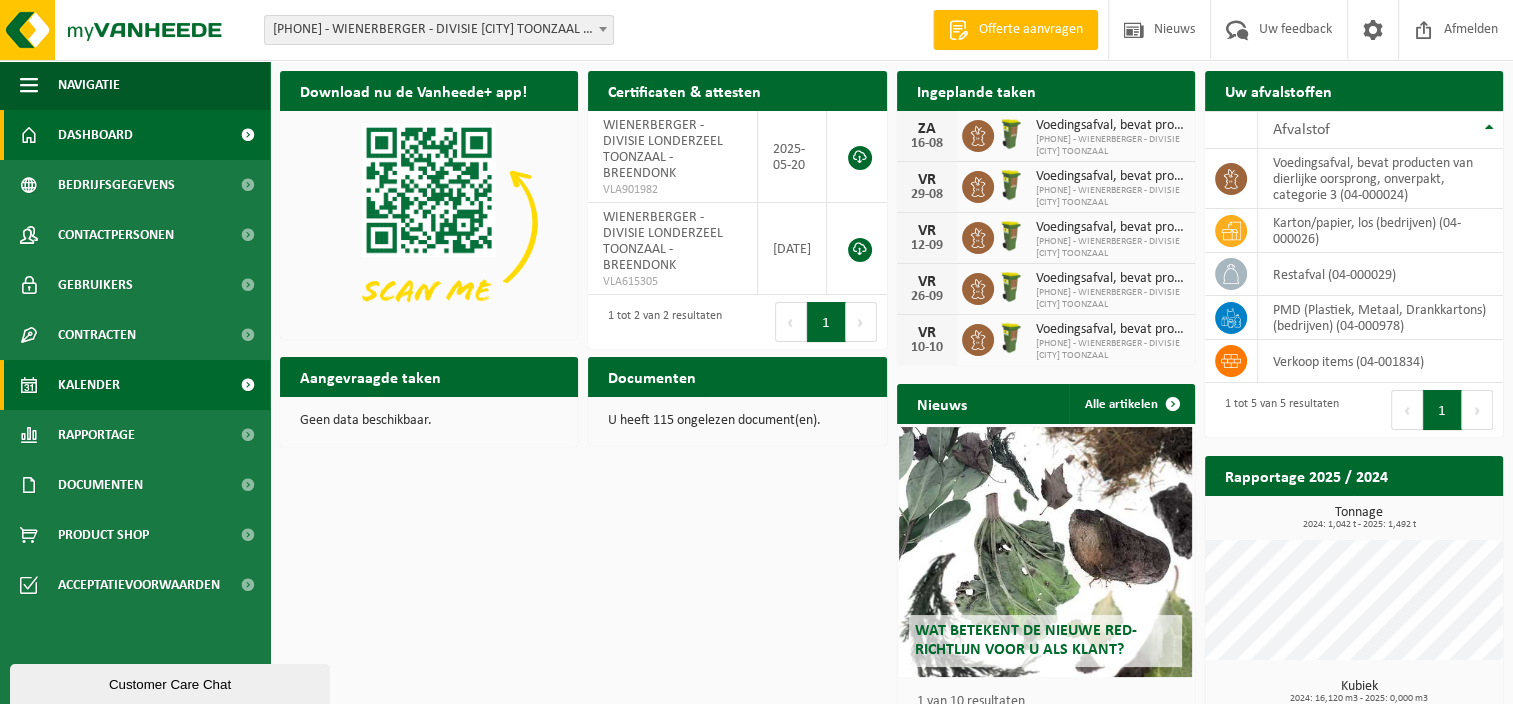 click on "Kalender" at bounding box center [89, 385] 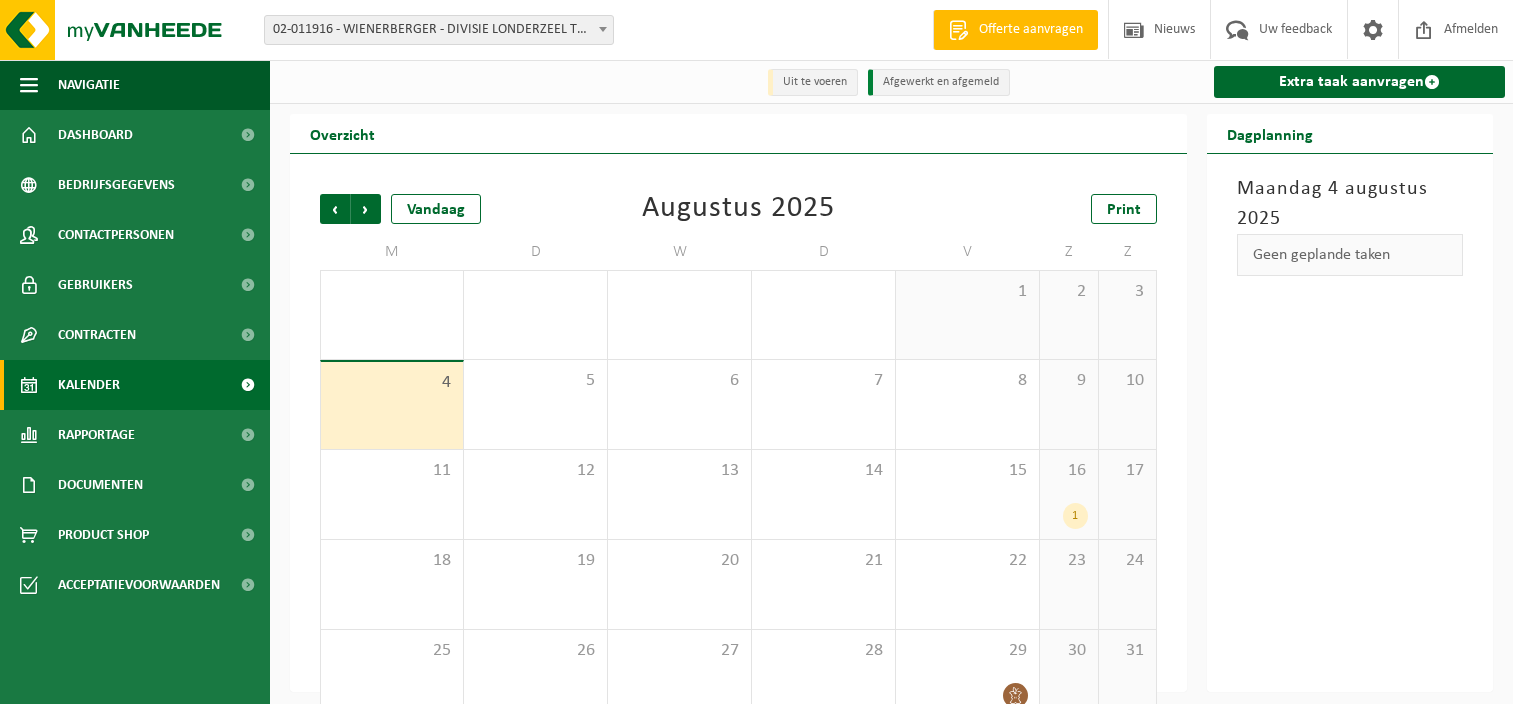 scroll, scrollTop: 0, scrollLeft: 0, axis: both 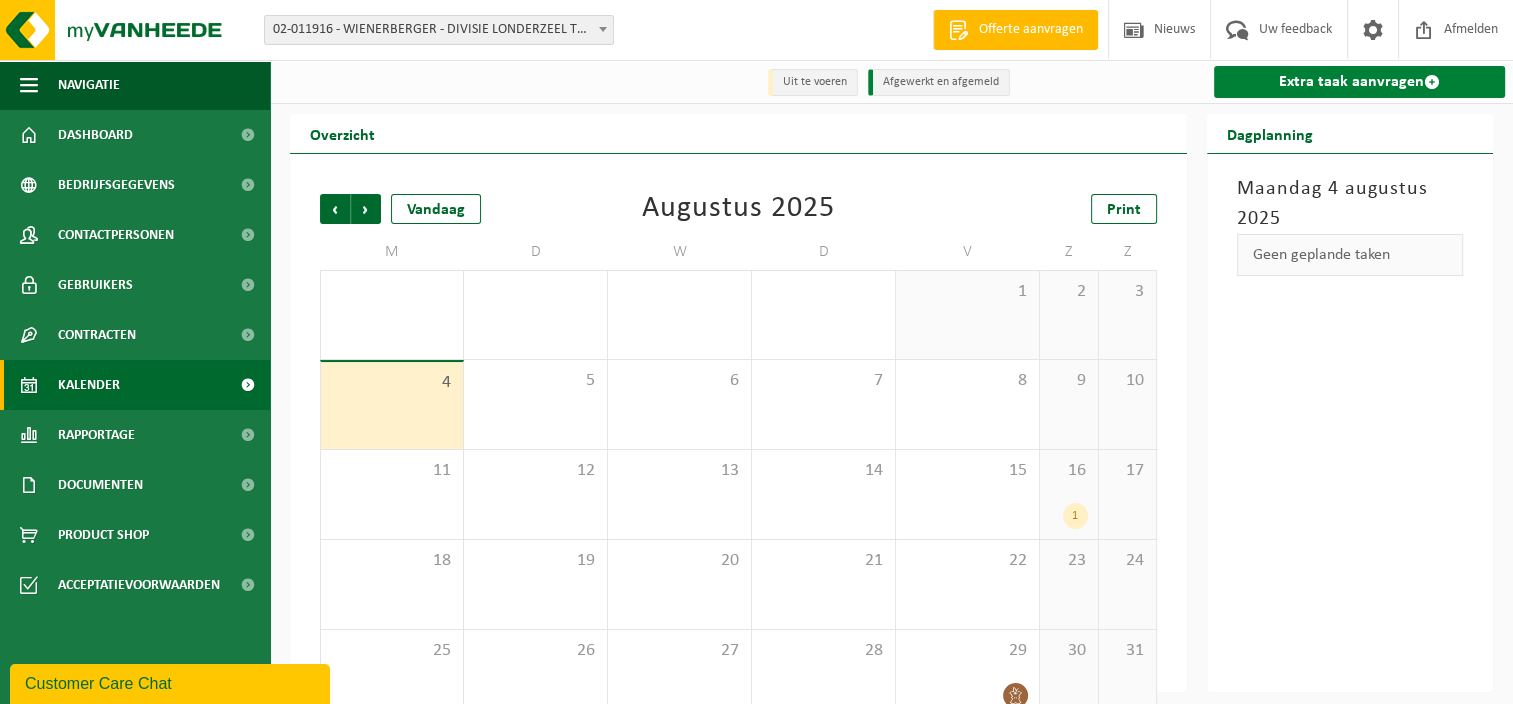click on "Extra taak aanvragen" at bounding box center [1359, 82] 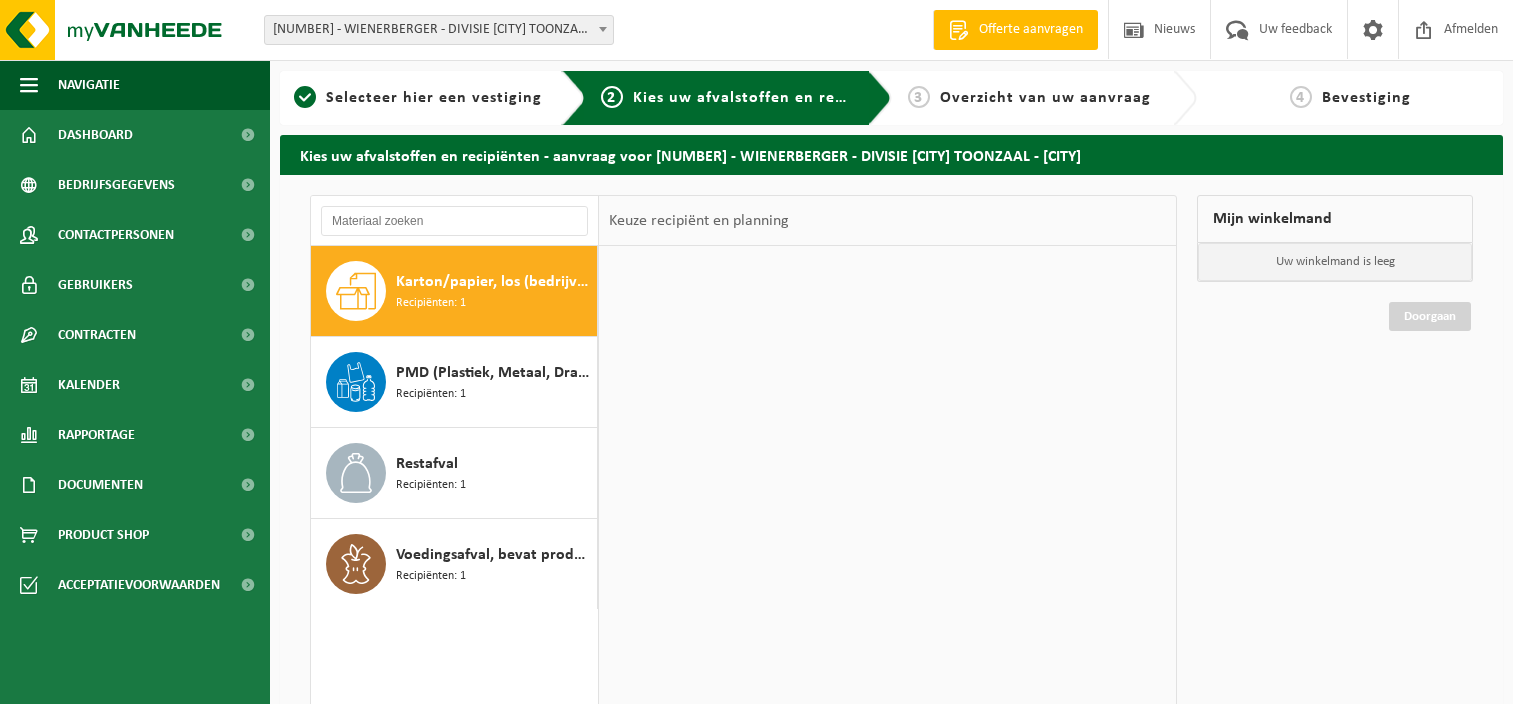 scroll, scrollTop: 0, scrollLeft: 0, axis: both 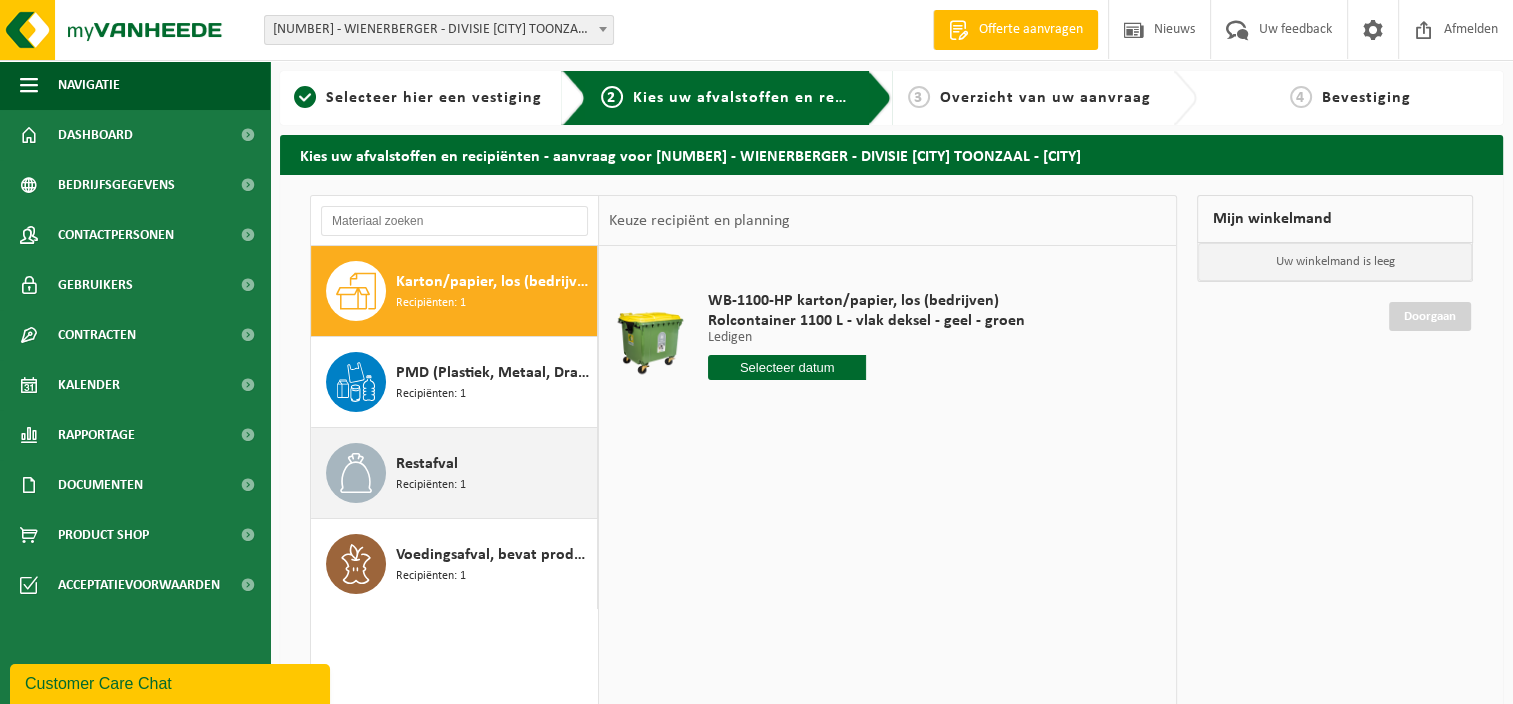 click on "Restafval" at bounding box center [427, 464] 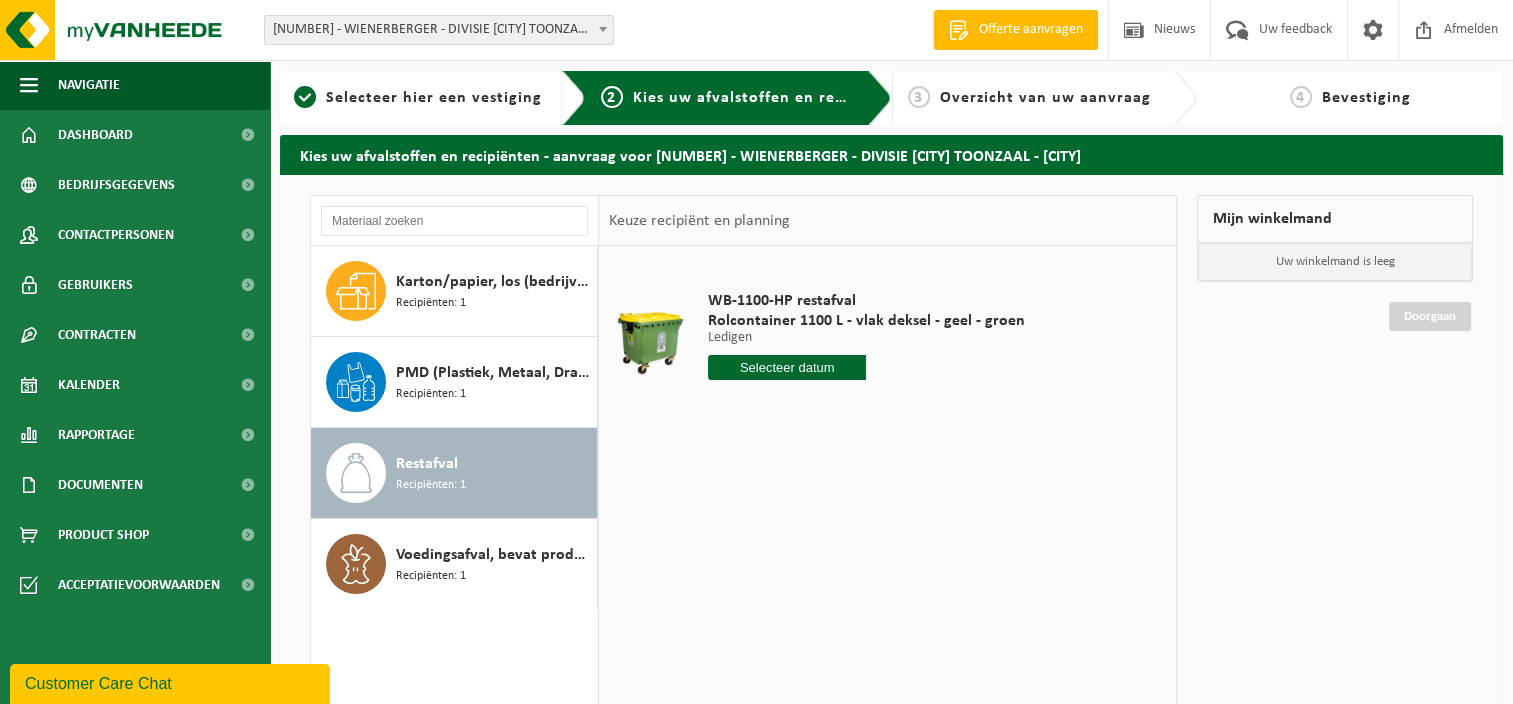 click at bounding box center [787, 367] 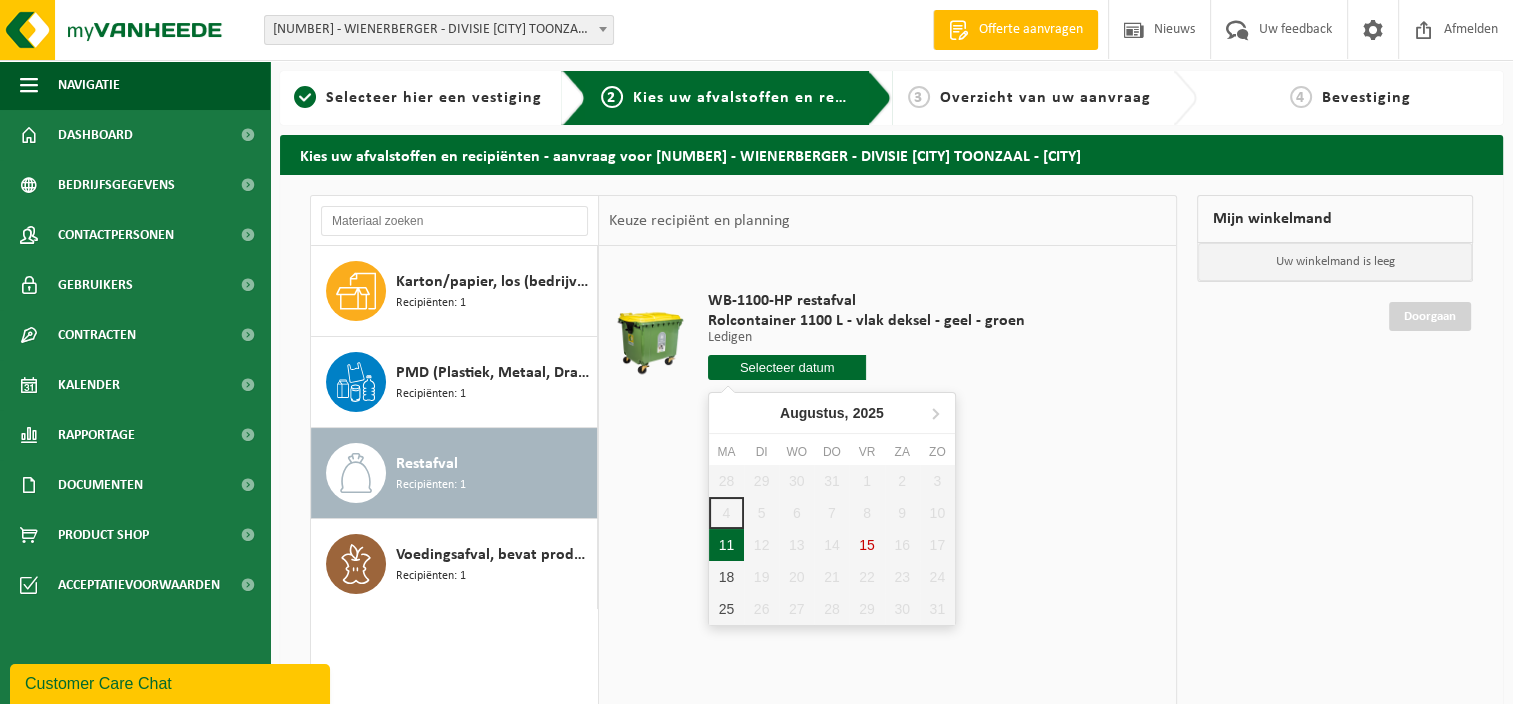 click on "11" at bounding box center [726, 545] 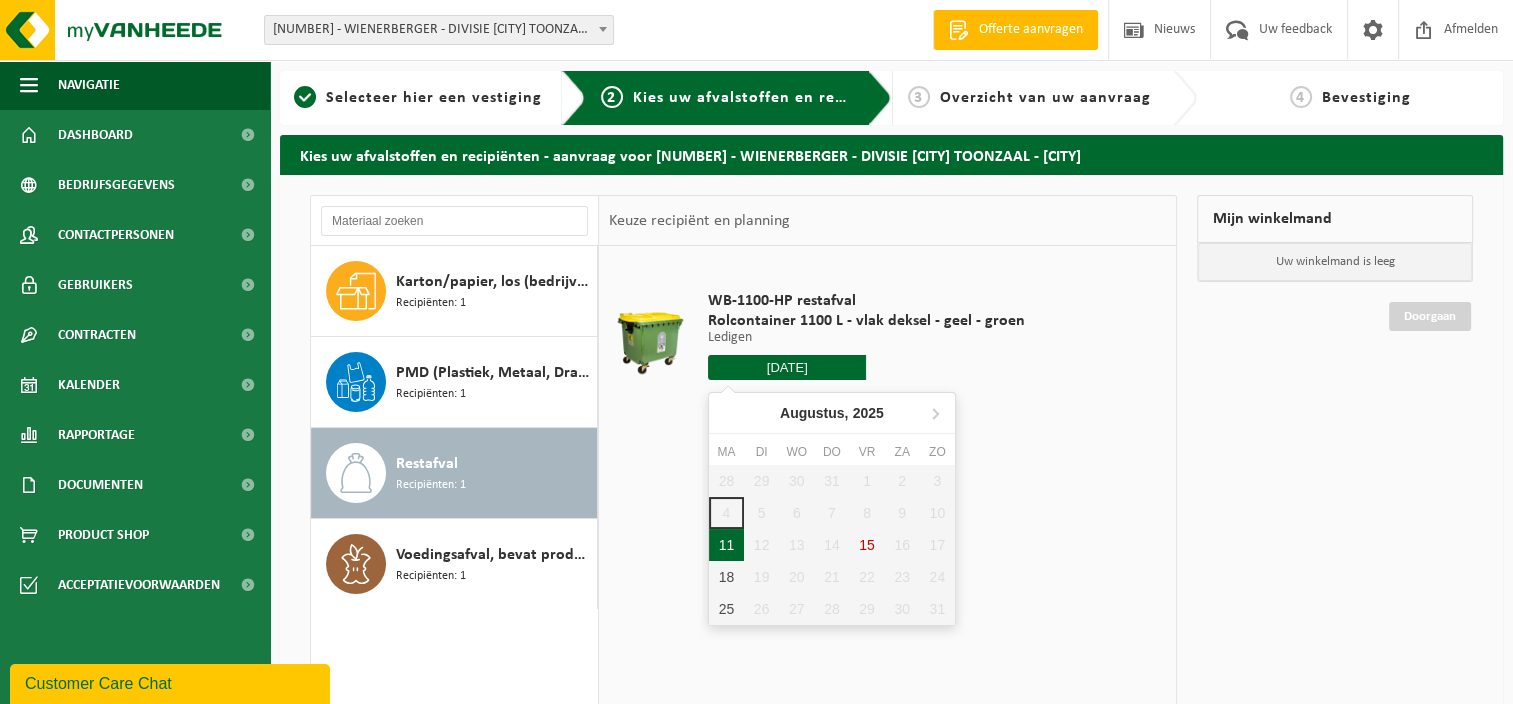 type on "Van 2025-08-11" 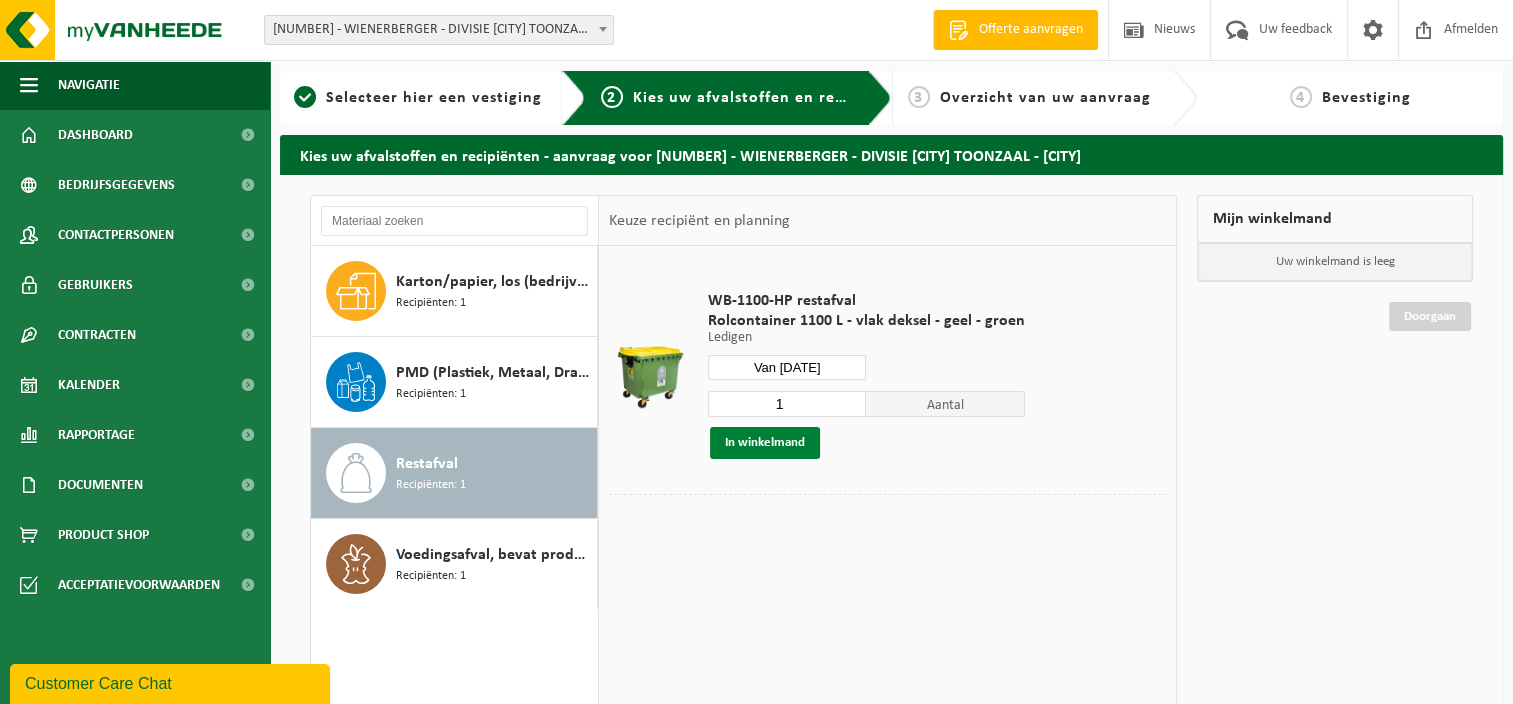 click on "In winkelmand" at bounding box center (765, 443) 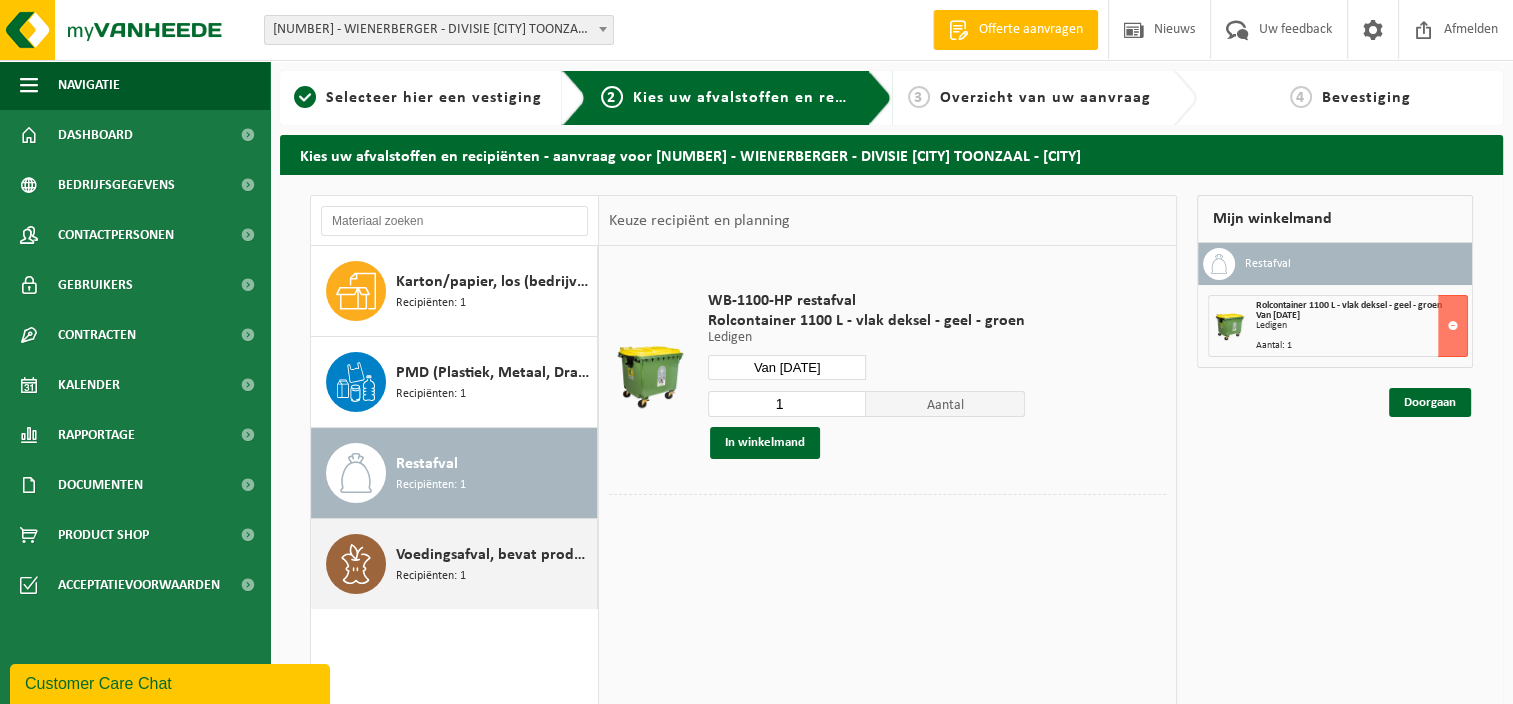 click on "Voedingsafval, bevat producten van dierlijke oorsprong, onverpakt, categorie 3   Recipiënten: 1" at bounding box center (494, 564) 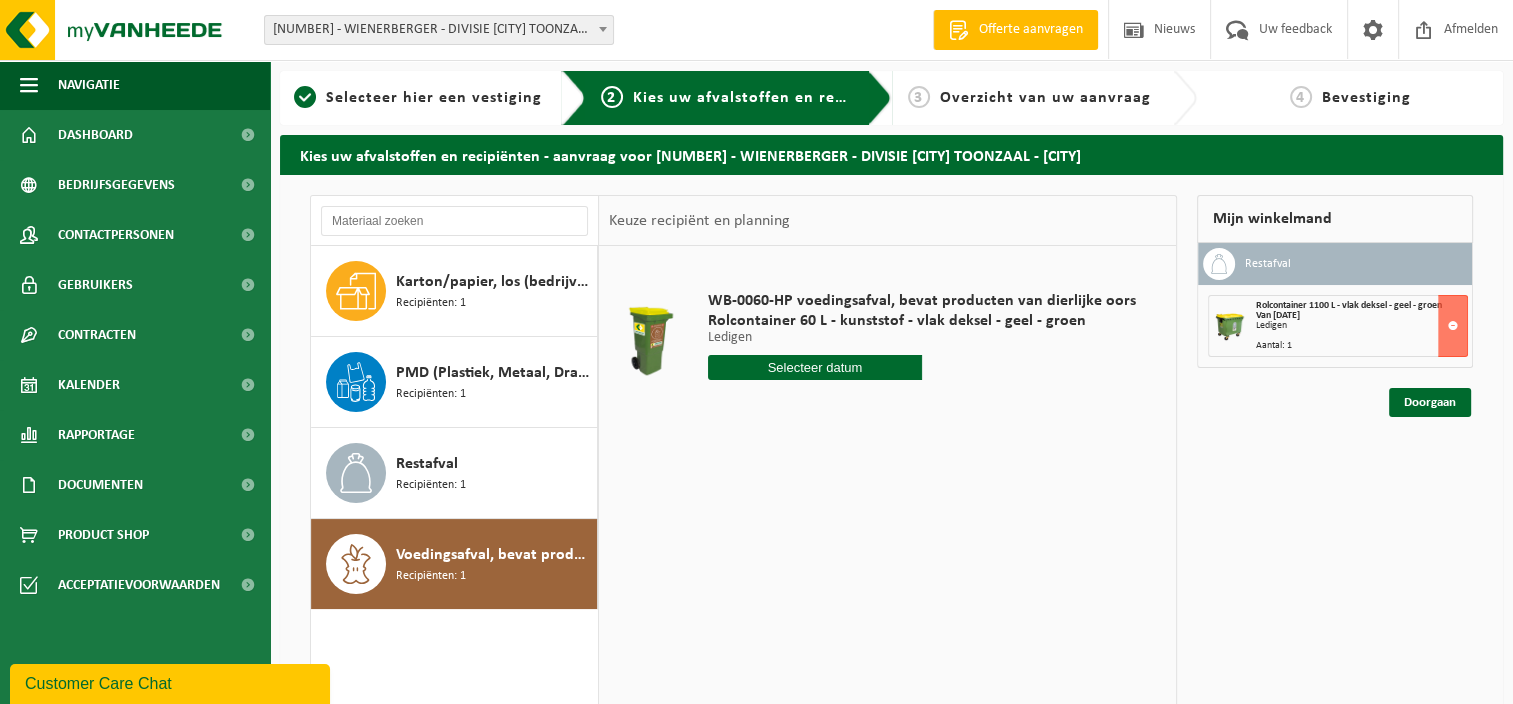 click on "WB-0060-HP voedingsafval, bevat producten van dierlijke oors
Rolcontainer 60 L - kunststof - vlak deksel - geel - groen
Ledigen
Ledigen
Ledigen
1
Aantal
In winkelmand" at bounding box center [887, 546] 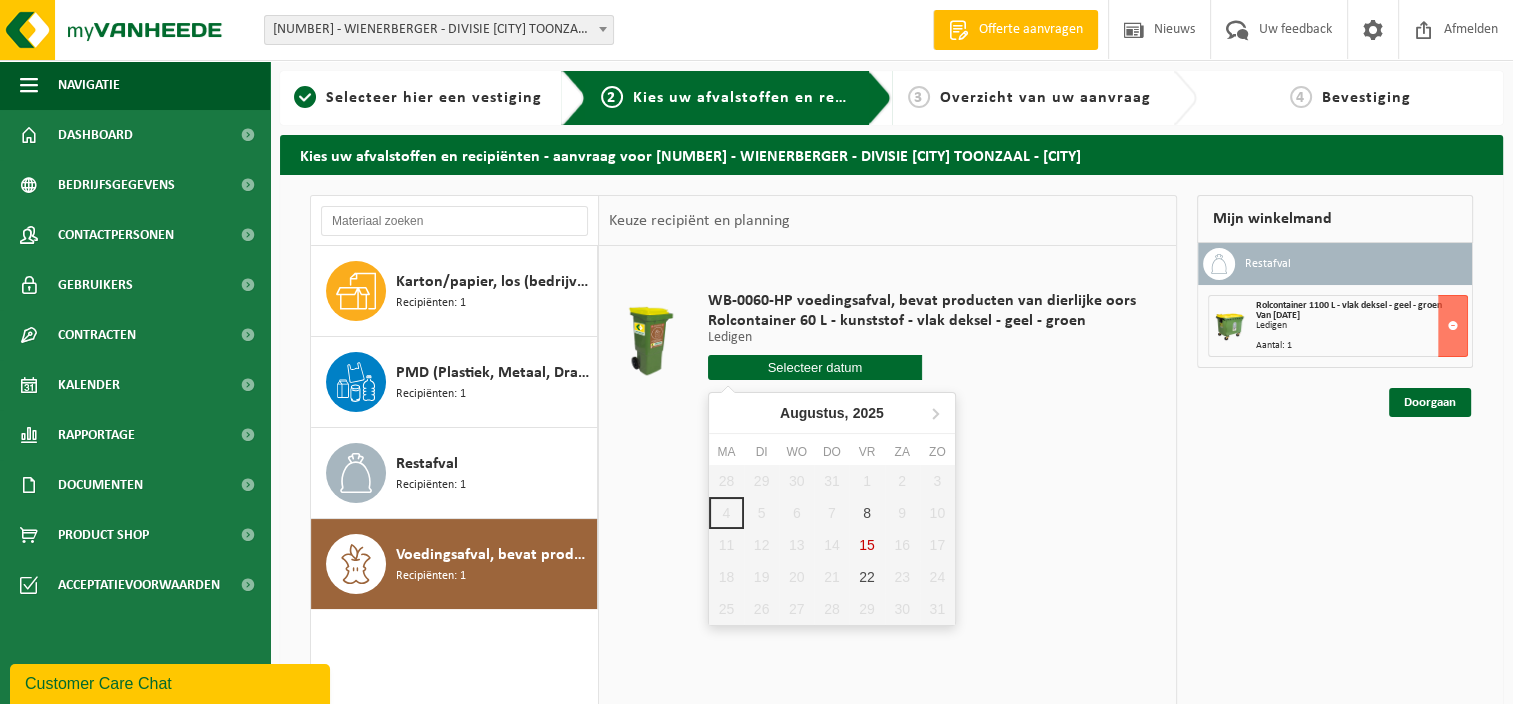 click at bounding box center [922, 367] 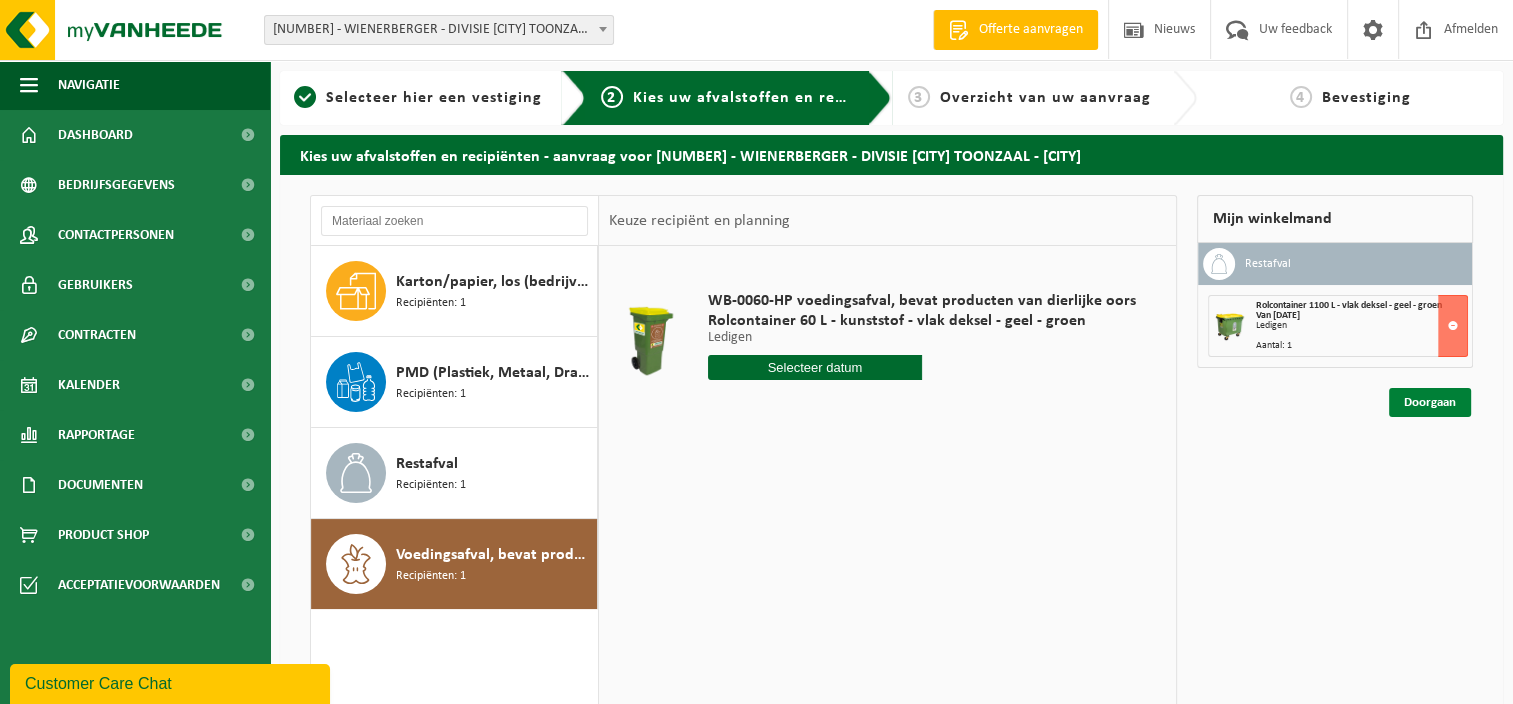 click on "Doorgaan" at bounding box center [1430, 402] 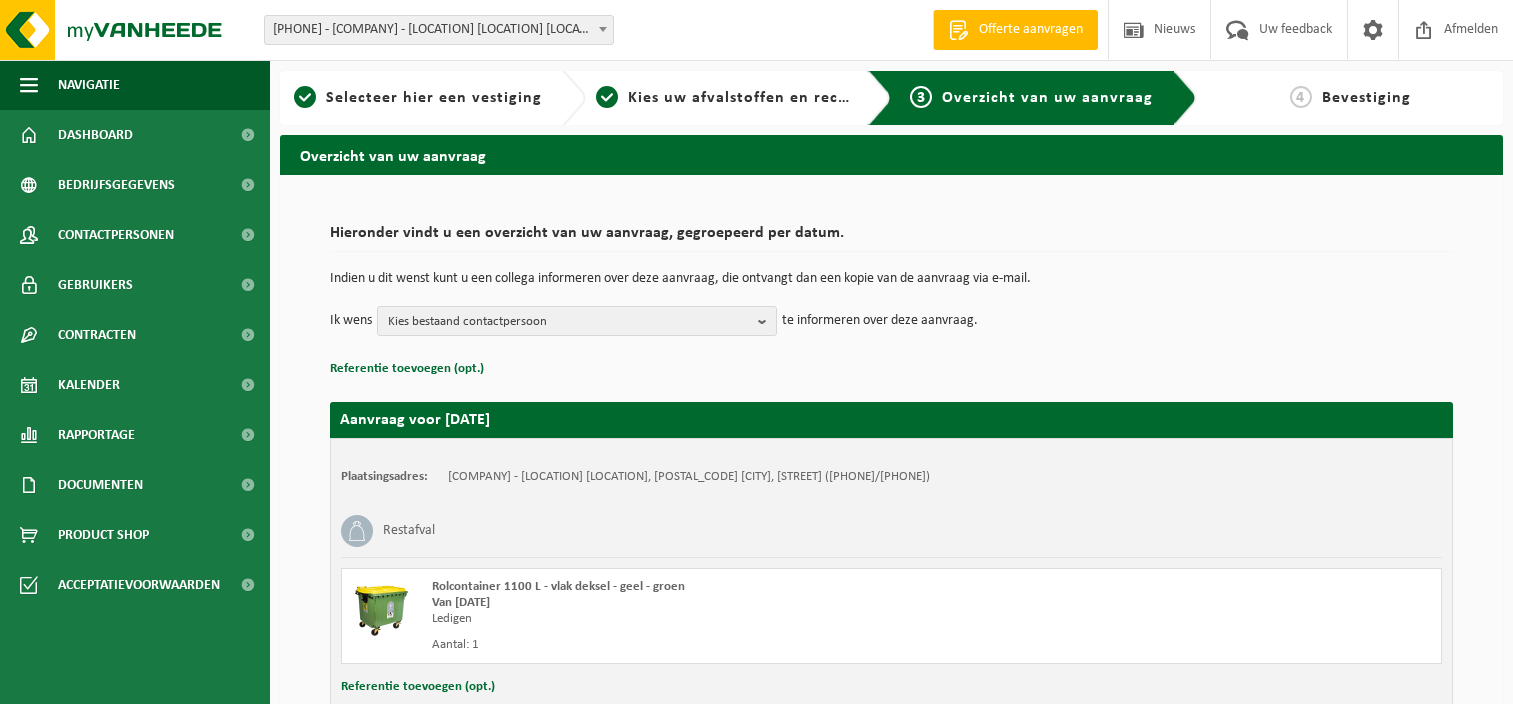 scroll, scrollTop: 0, scrollLeft: 0, axis: both 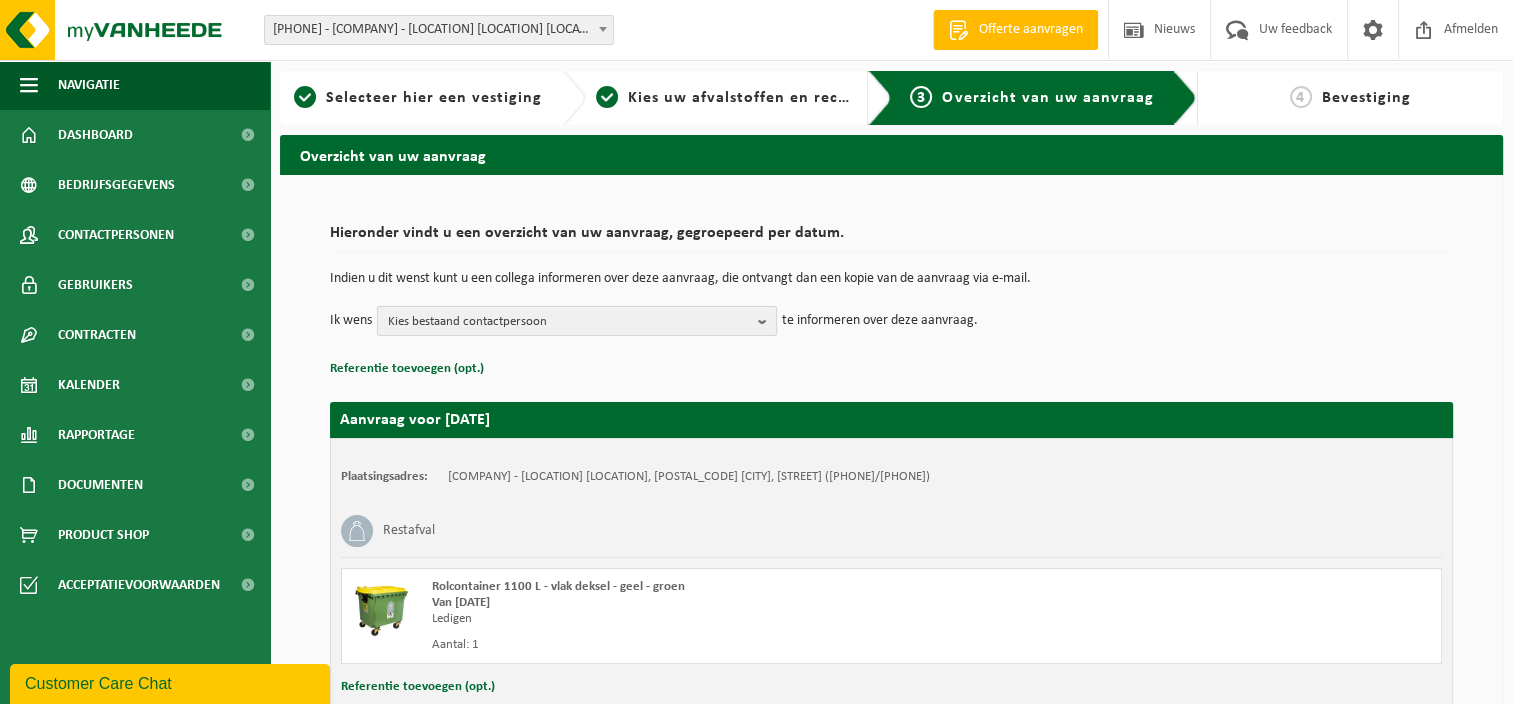 click on "Kies bestaand contactpersoon" at bounding box center [569, 322] 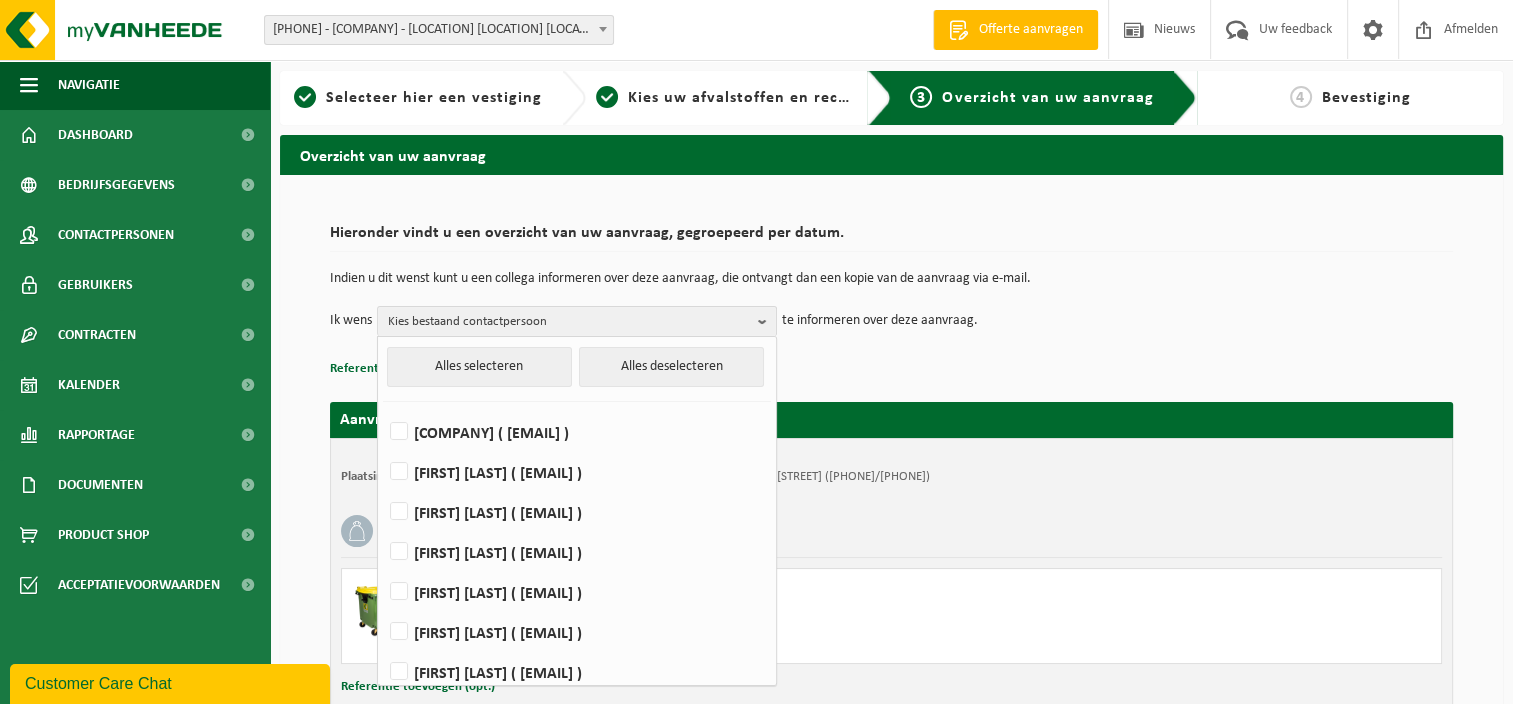click on "Hieronder vindt u een overzicht van uw aanvraag, gegroepeerd per datum.              Indien u dit wenst kunt u een collega informeren over deze aanvraag, die ontvangt dan een kopie van de aanvraag via e-mail.           Ik wens        Kies bestaand contactpersoon                   Alles selecteren Alles deselecteren         [COMPANY] ( [EMAIL] )         [FIRST] [LAST] ( [EMAIL] )         [FIRST] [LAST] ( [EMAIL] )         [FIRST] [LAST] ( [EMAIL] )         [FIRST] [LAST] ( [EMAIL] )         [FIRST] [LAST] ( [EMAIL] )         [FIRST] [LAST] ( [EMAIL] )         [FIRST] [LAST] ( [EMAIL] )         [COMPANY] ( [EMAIL] )         [FIRST] [LAST] ( [EMAIL] )              te informeren over deze aanvraag." at bounding box center [891, 298] 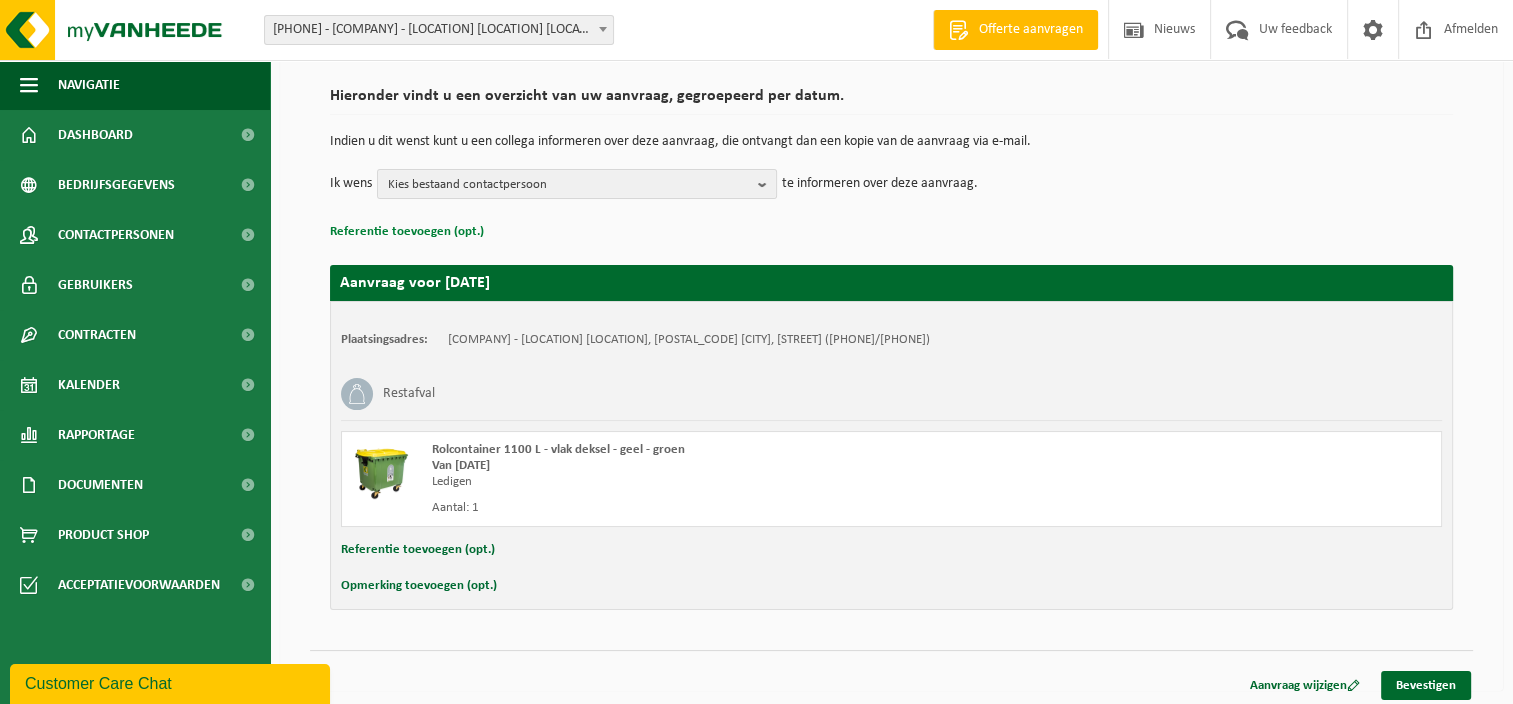 scroll, scrollTop: 142, scrollLeft: 0, axis: vertical 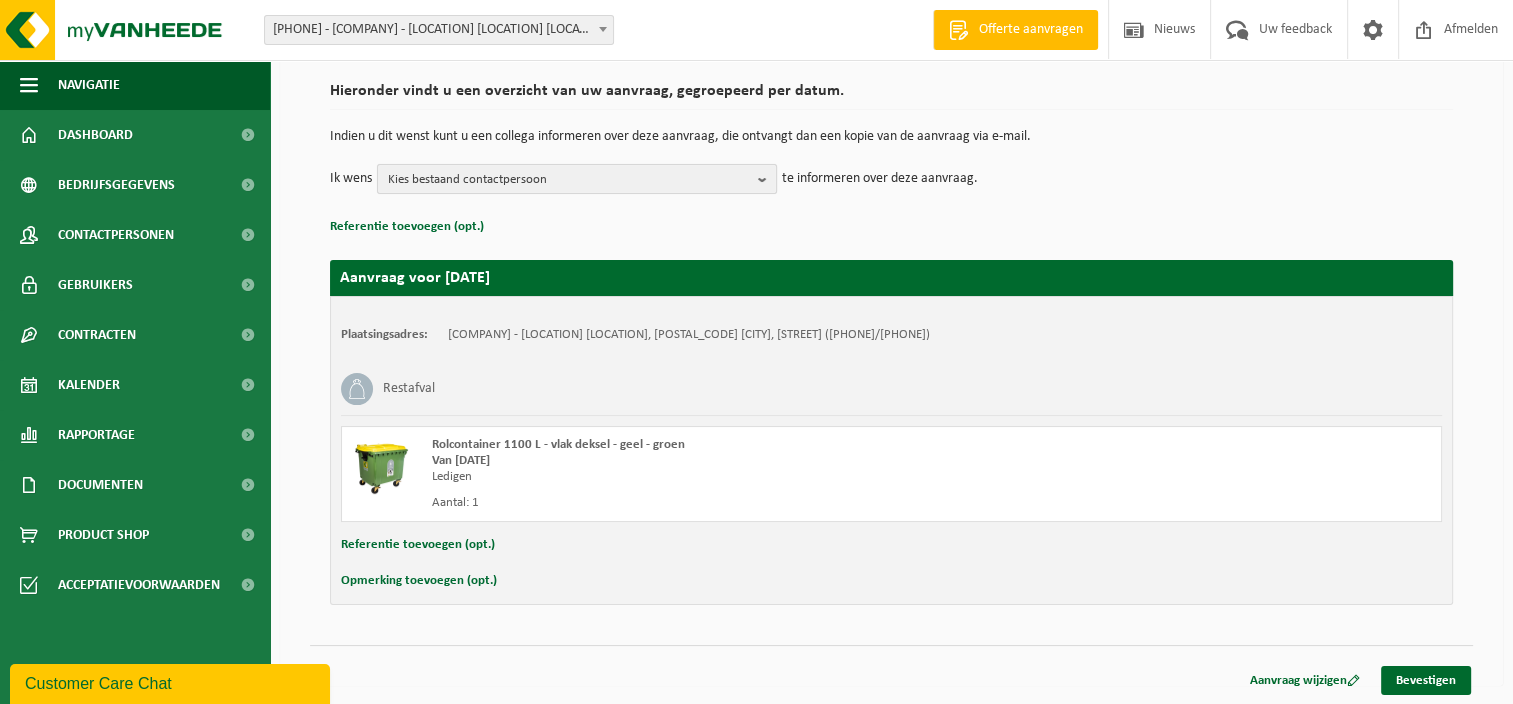 click on "Kies bestaand contactpersoon" at bounding box center [569, 180] 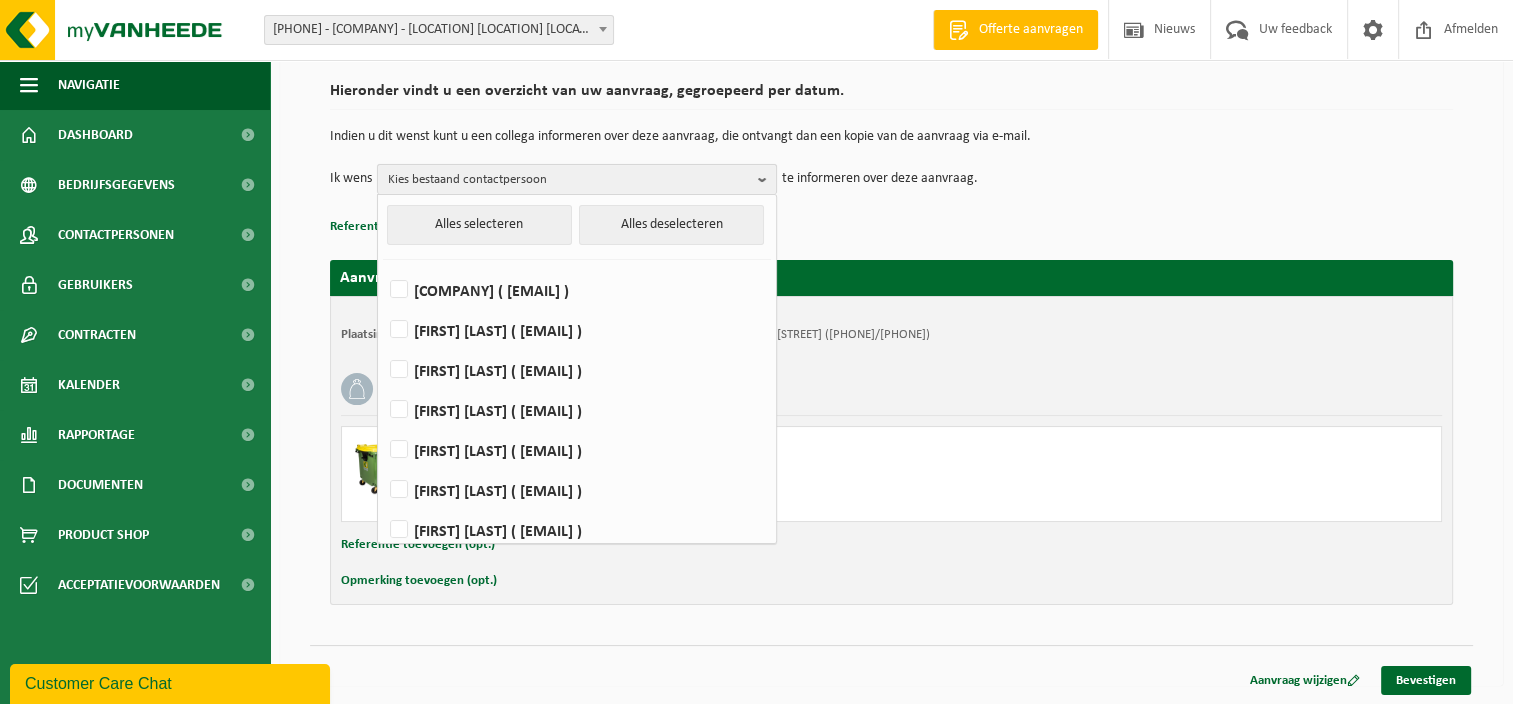 type 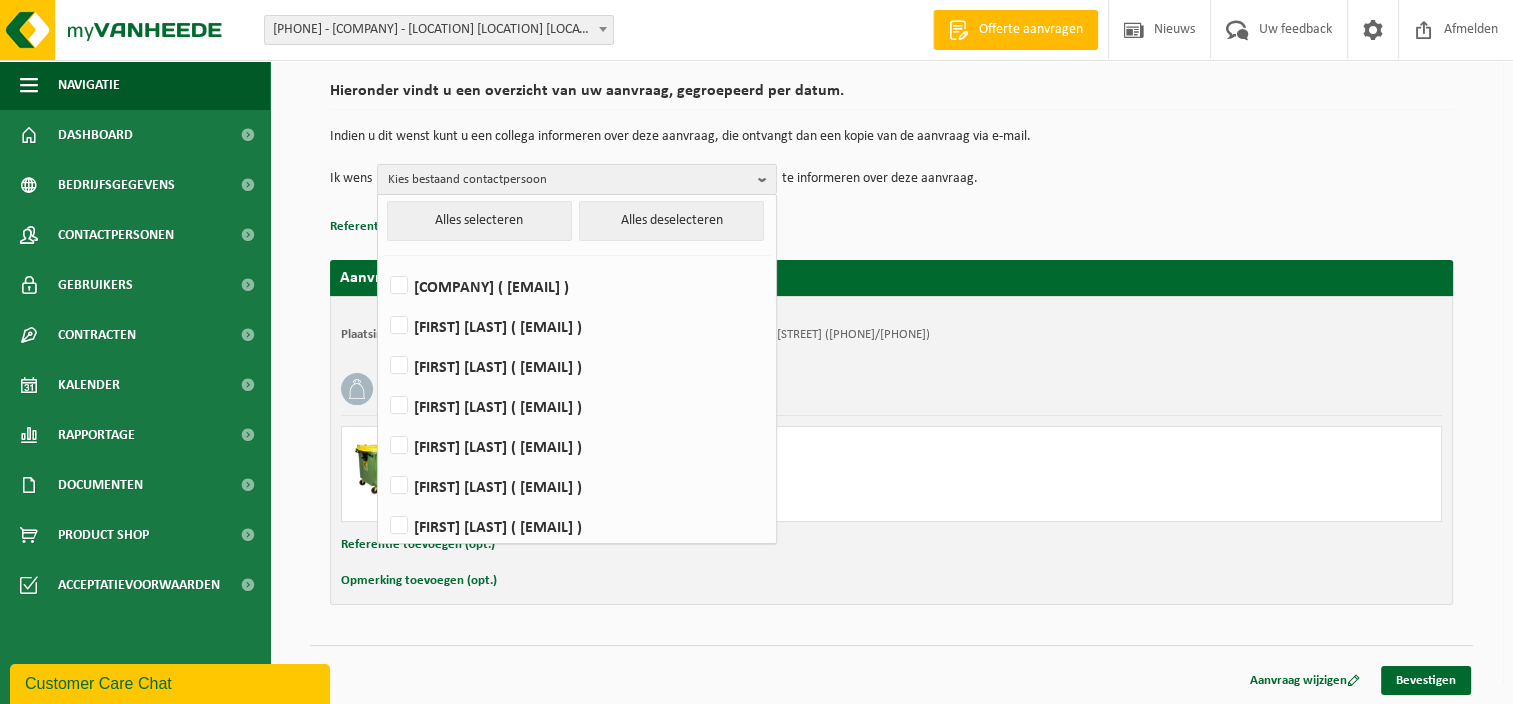 scroll, scrollTop: 0, scrollLeft: 0, axis: both 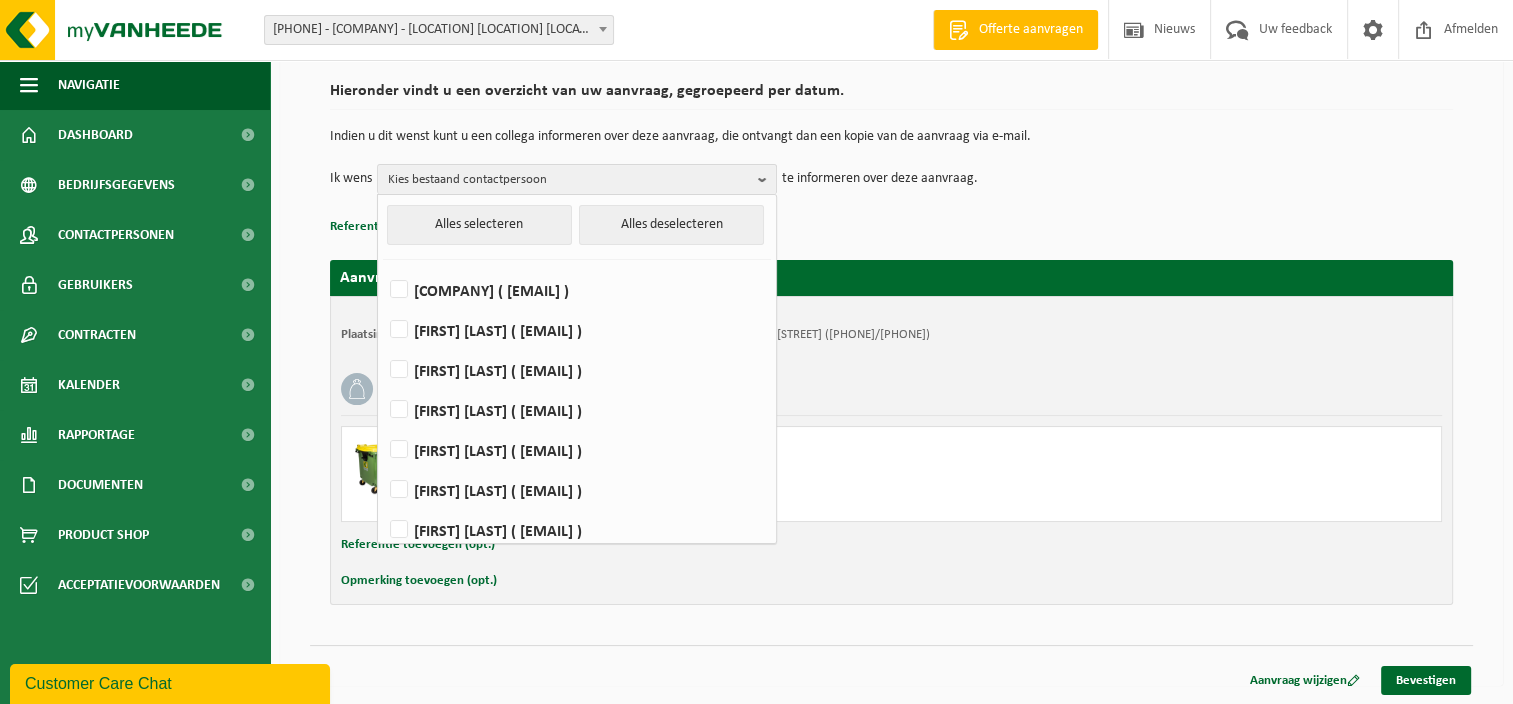click on "Hieronder vindt u een overzicht van uw aanvraag, gegroepeerd per datum.              Indien u dit wenst kunt u een collega informeren over deze aanvraag, die ontvangt dan een kopie van de aanvraag via e-mail.           Ik wens        Kies bestaand contactpersoon                   Alles selecteren Alles deselecteren         WIENERBERGER GROUP ACCOUNTING BE ( accounting.be@wienerberger.com )         ELS BULCKE ( els.bulcke@wienerberger.com )         Lieve De Schepper ( nova.sales@wienerberger.com )         Sophie Delmeulle ( sophie.delmeulle@wienerberger.com )         JUSTINE DEVOS ( justine.devos@wienerberger.com )         Marin Eneman ( marin.eneman@wienerberger.com )         PAULINE MASCO ( pauline.masco@wienerberger.com )         ANNELEEN MEERSCHAERT ( anneleen.meerschaert@wienerberger.com )         Nova Sales ( mailbox.nova.sales@wienerberger.com )         FREDERICK VANSLEMBROUCK ( frederick.vanslembrouck@wienerberger.com )              te informeren over deze aanvraag." at bounding box center [891, 156] 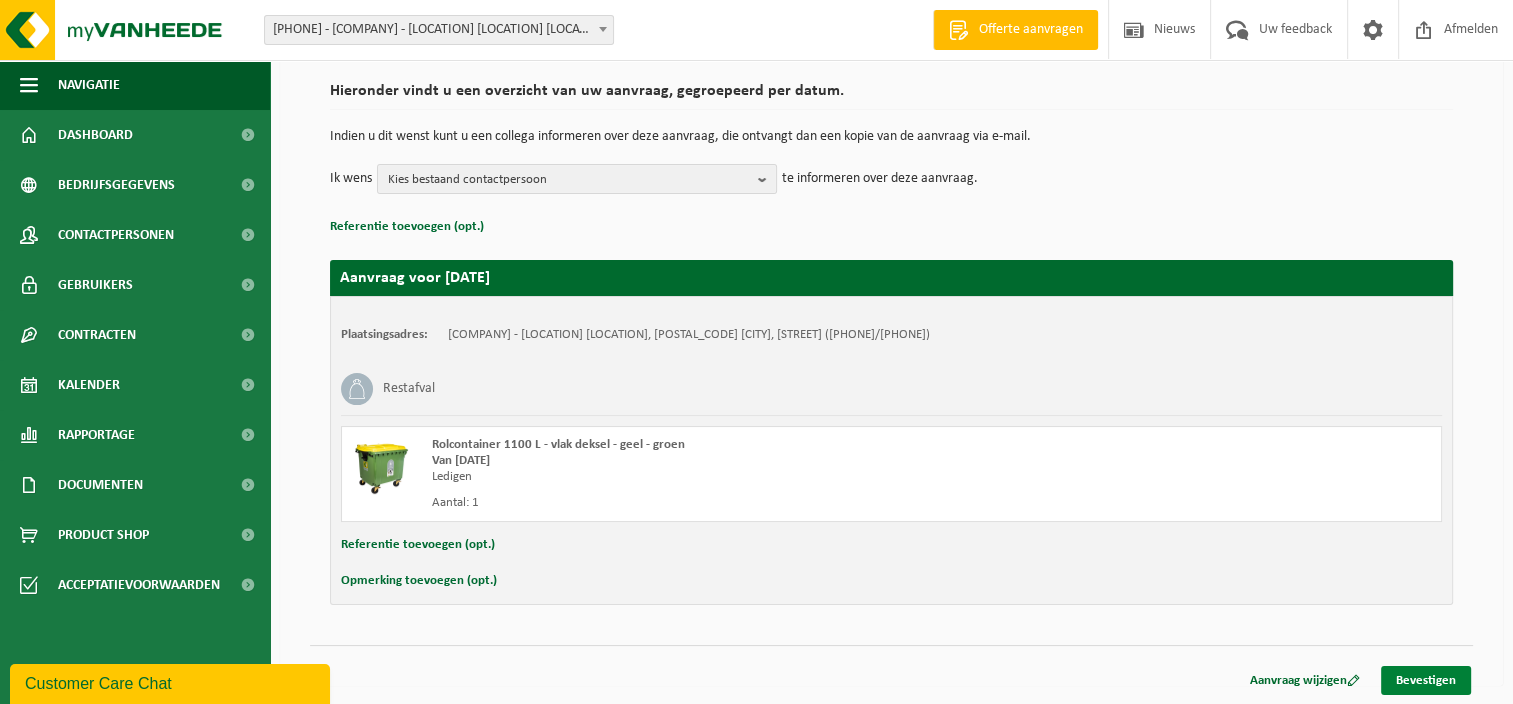 click on "Bevestigen" at bounding box center (1426, 680) 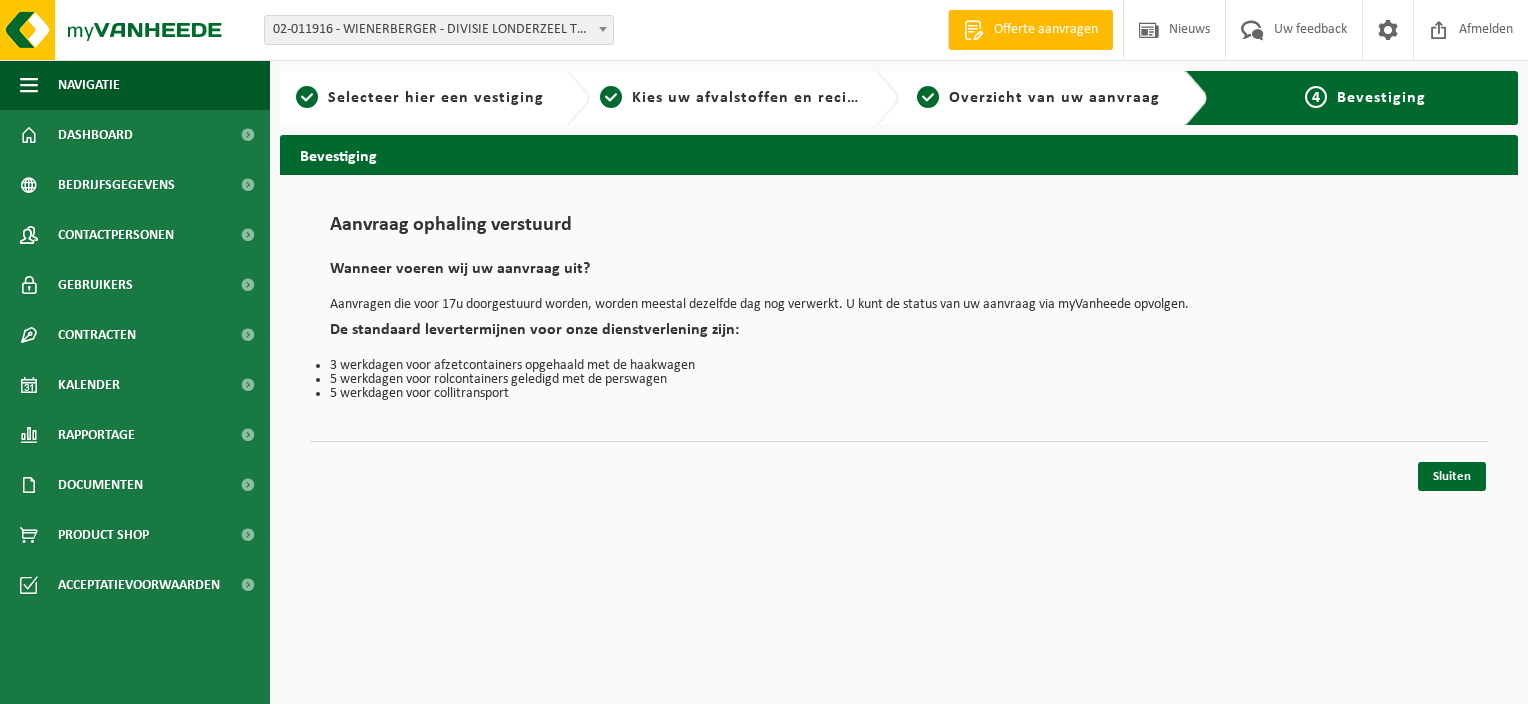 scroll, scrollTop: 0, scrollLeft: 0, axis: both 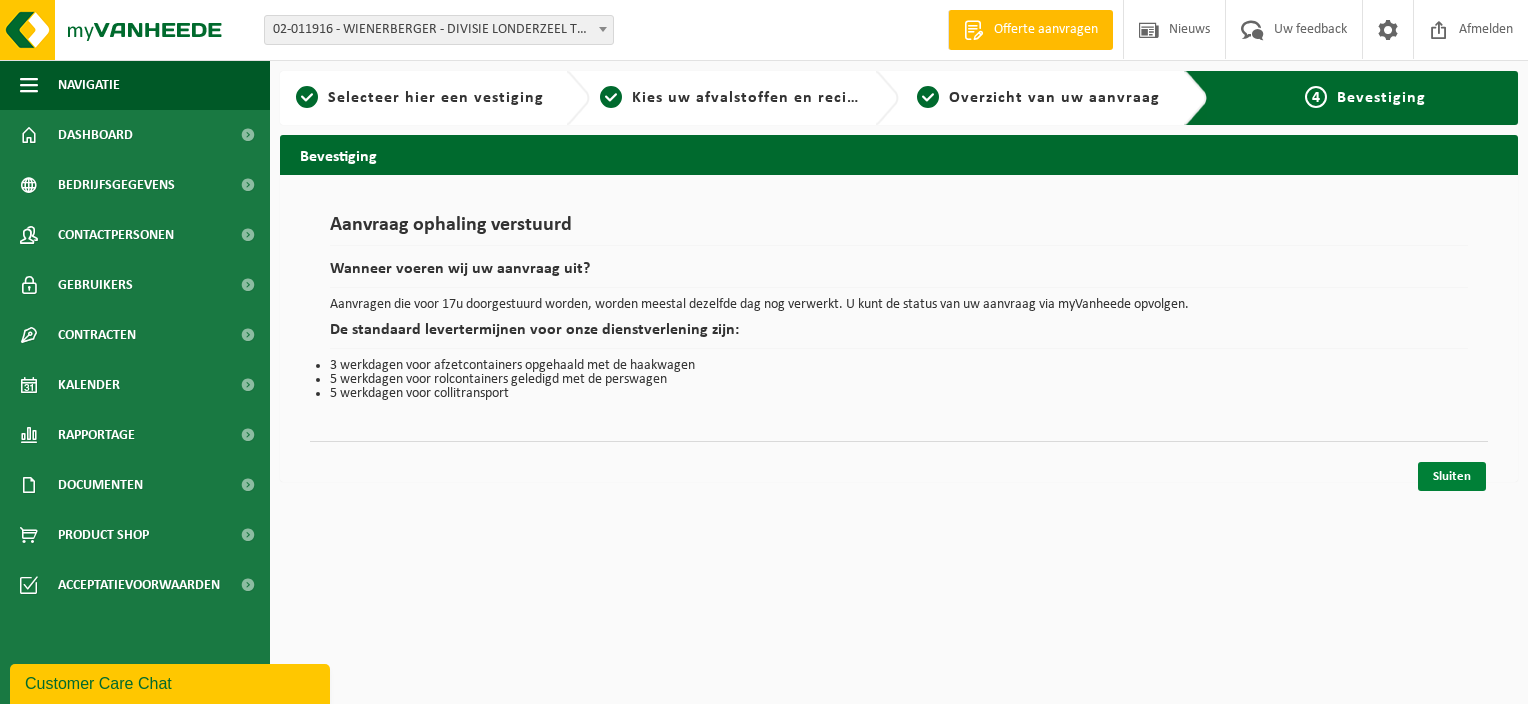 click on "Sluiten" at bounding box center (1452, 476) 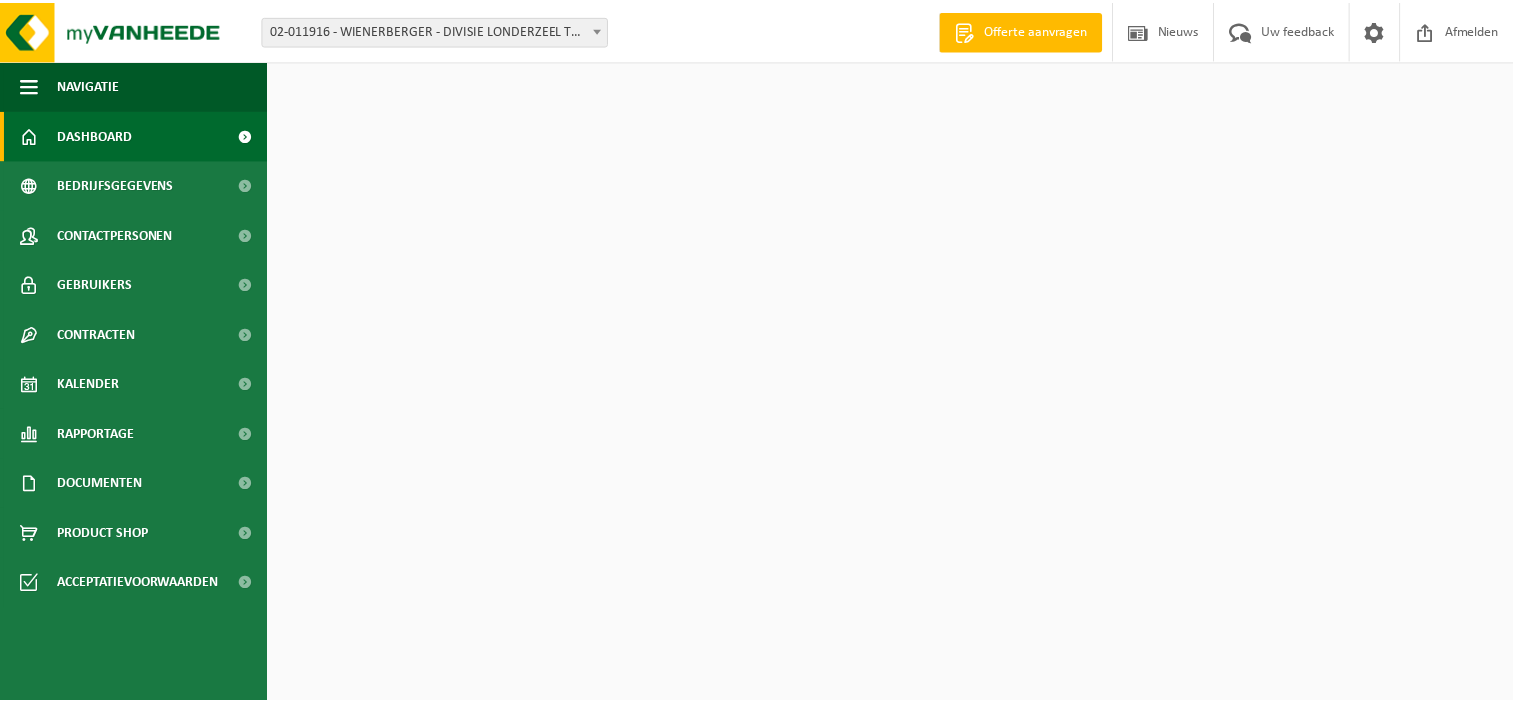 scroll, scrollTop: 0, scrollLeft: 0, axis: both 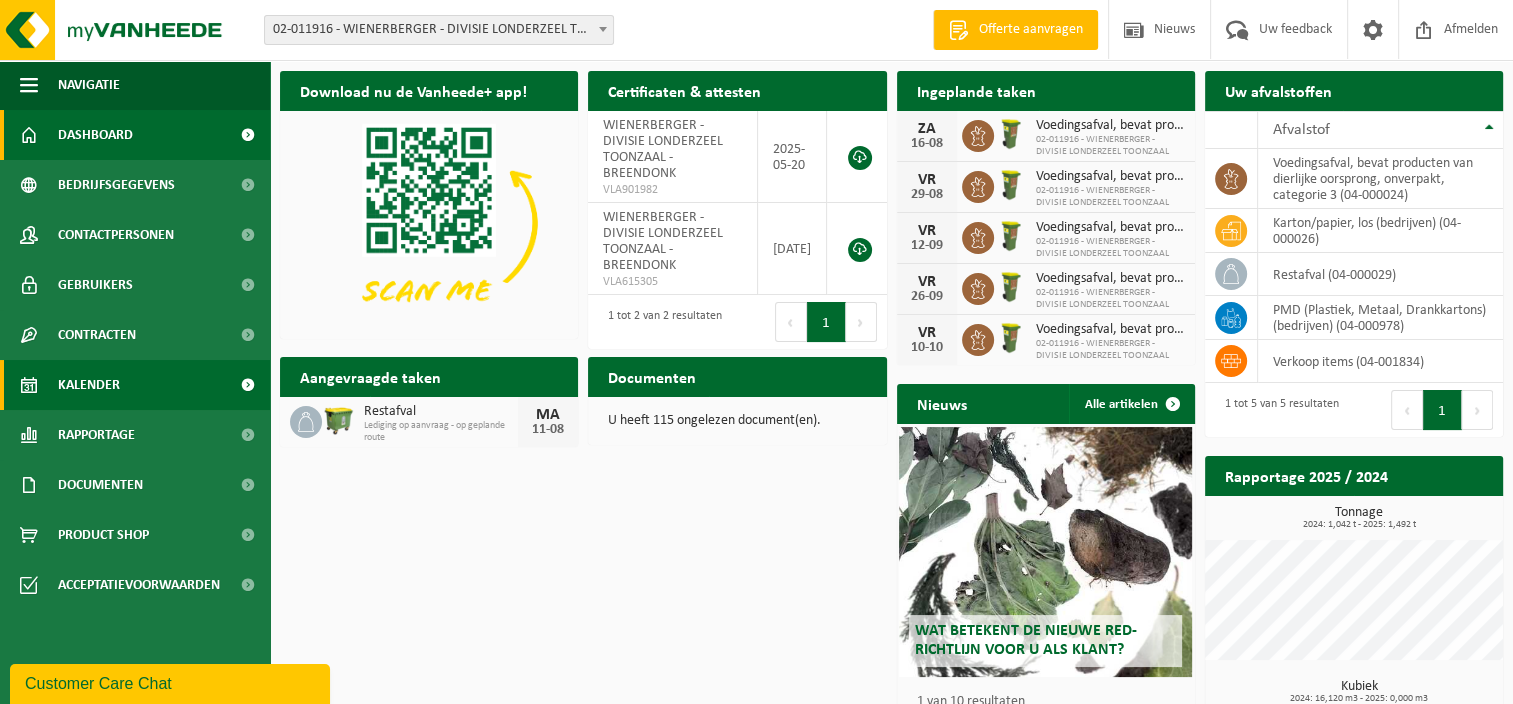 click on "Kalender" at bounding box center [89, 385] 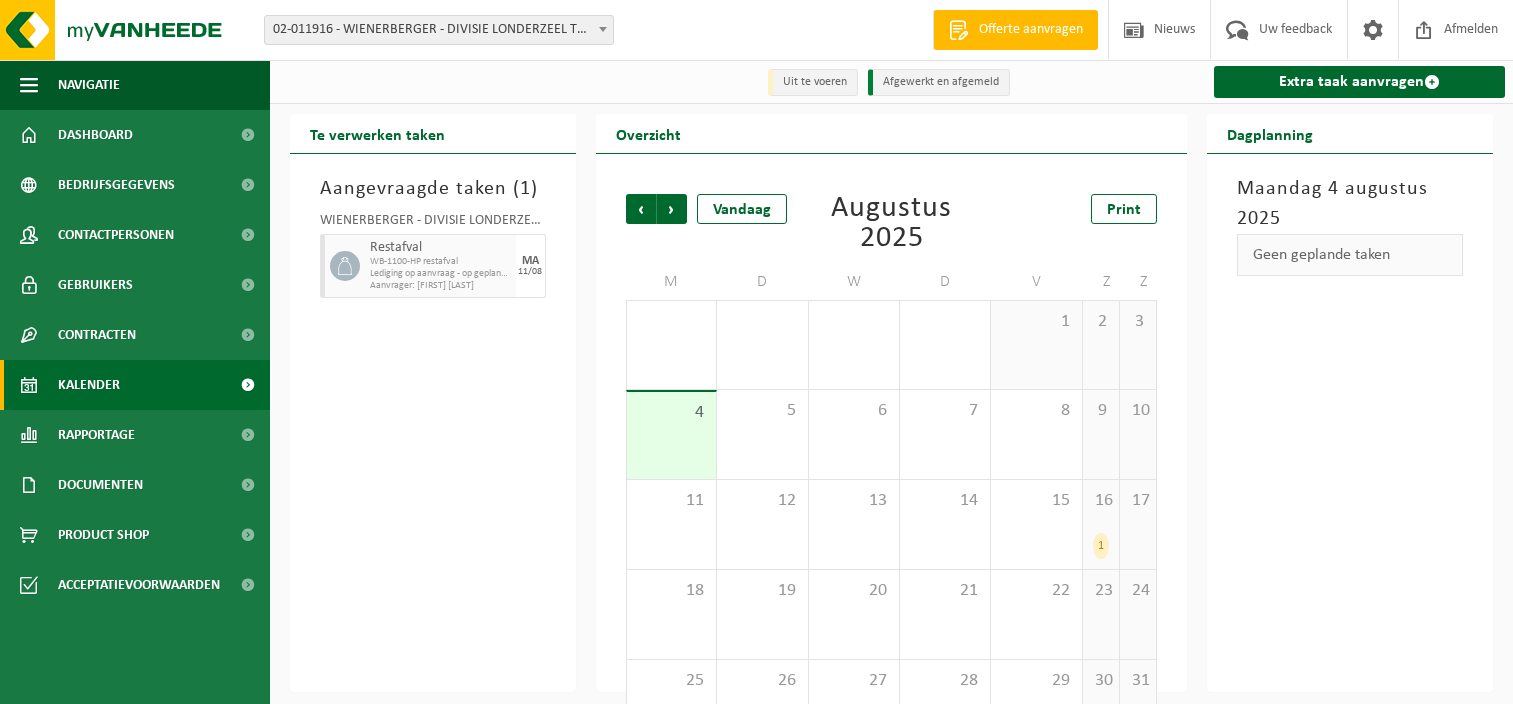 scroll, scrollTop: 0, scrollLeft: 0, axis: both 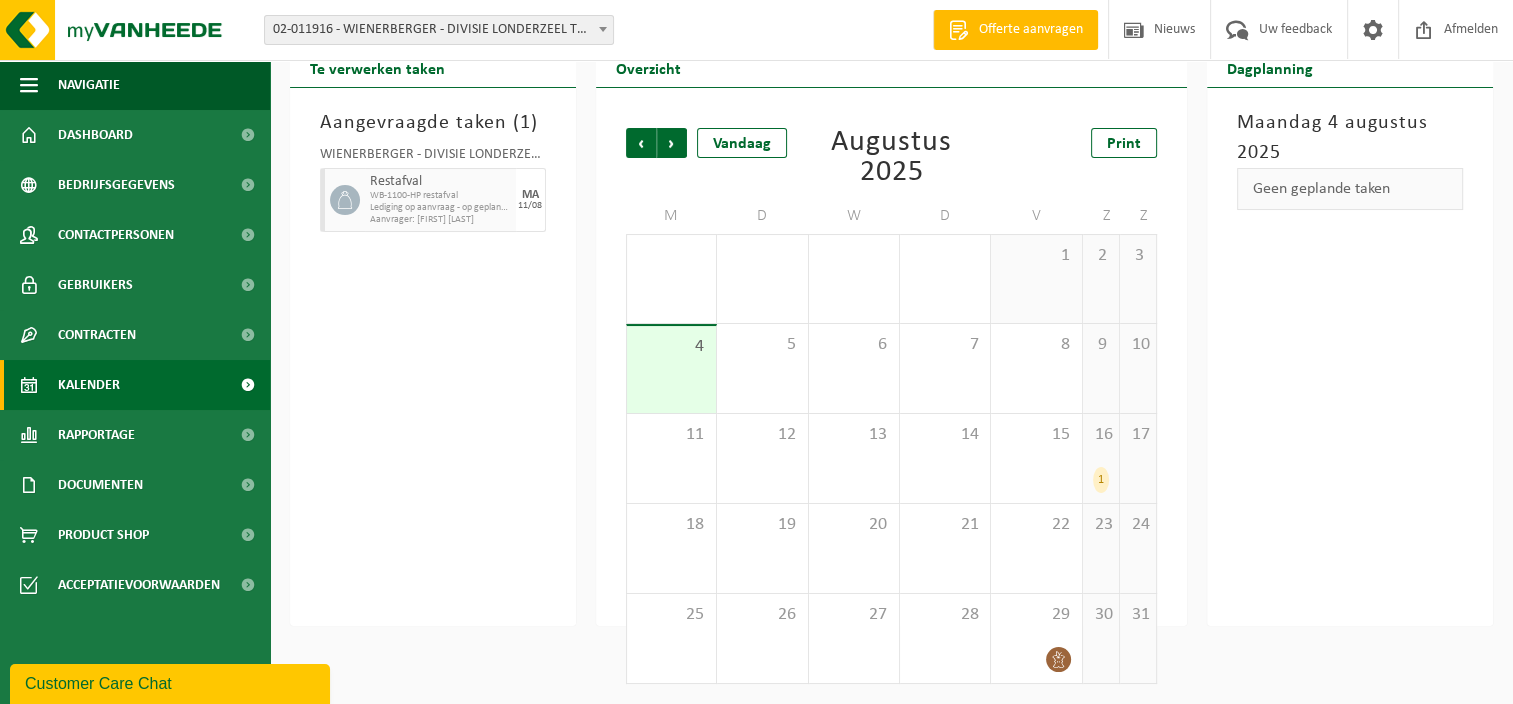 click on "1" at bounding box center (1101, 480) 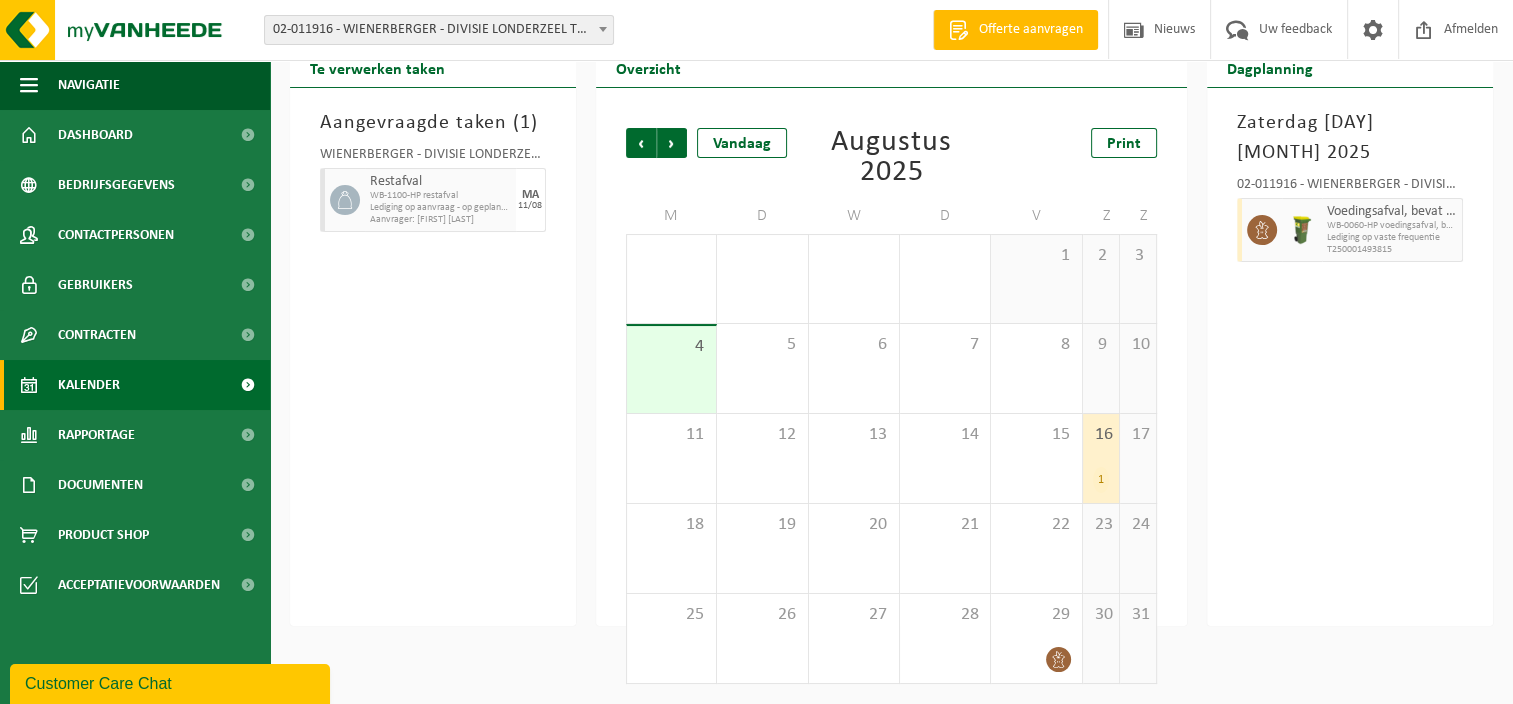 click on "Zaterdag [DAY] [MONTH] 2025 [PHONE] - WIENERBERGER - DIVISIE LONDERZEEL TOONZAAL - [CITY] Voedingsafval, bevat producten van dierlijke oorsprong, onverpakt, categorie 3 WB-0060-HP voedingsafval, bevat producten van dierlijke oors Lediging op vaste frequentie T250001493815" at bounding box center (1350, 357) 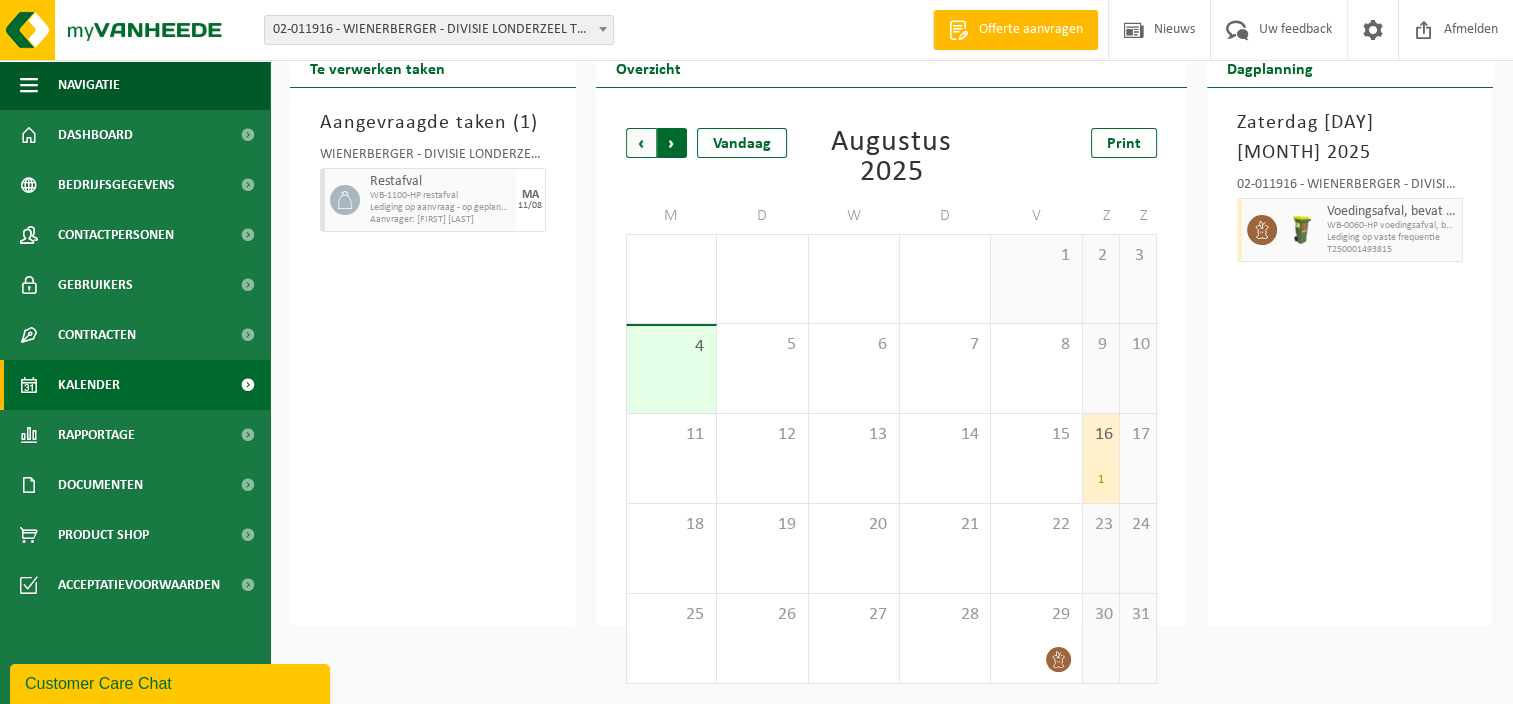 click on "Vorige" at bounding box center [641, 143] 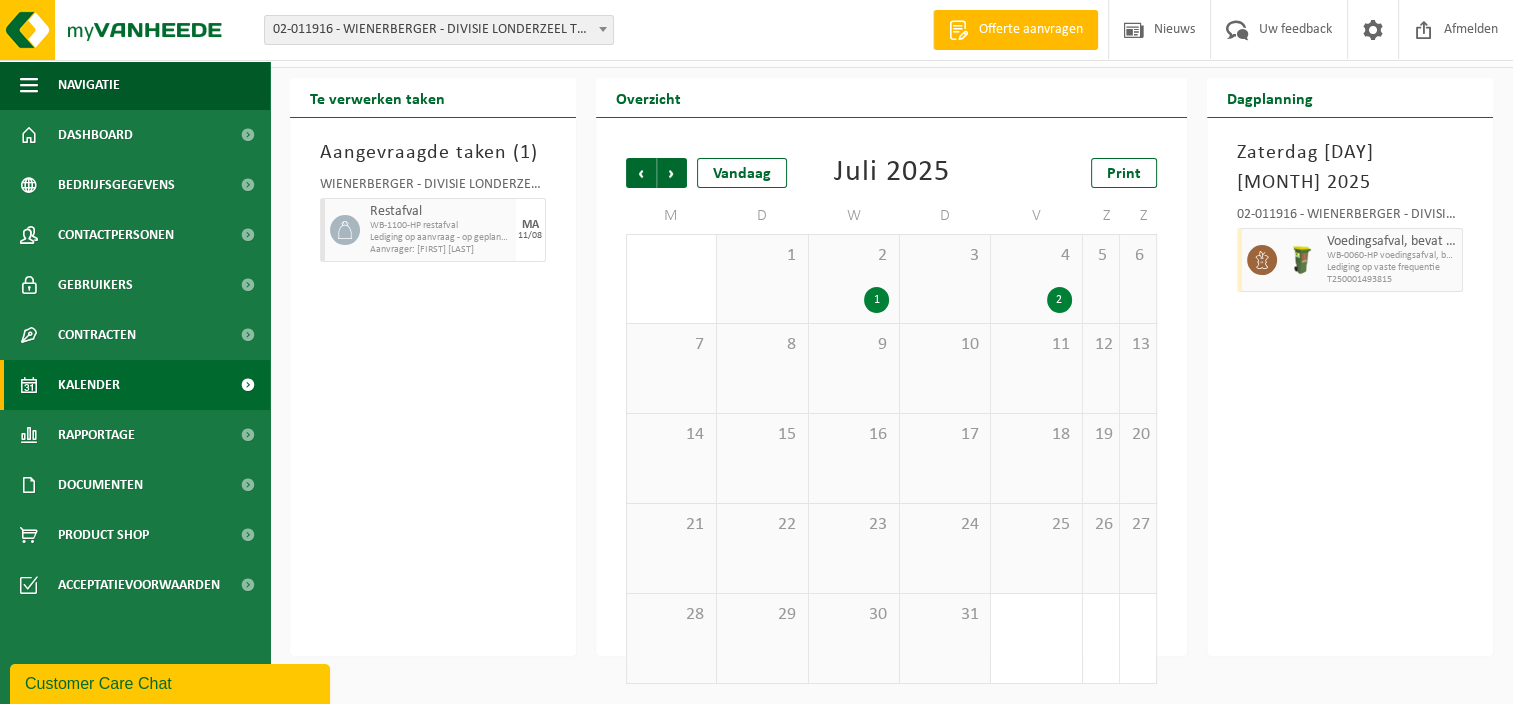 scroll, scrollTop: 37, scrollLeft: 0, axis: vertical 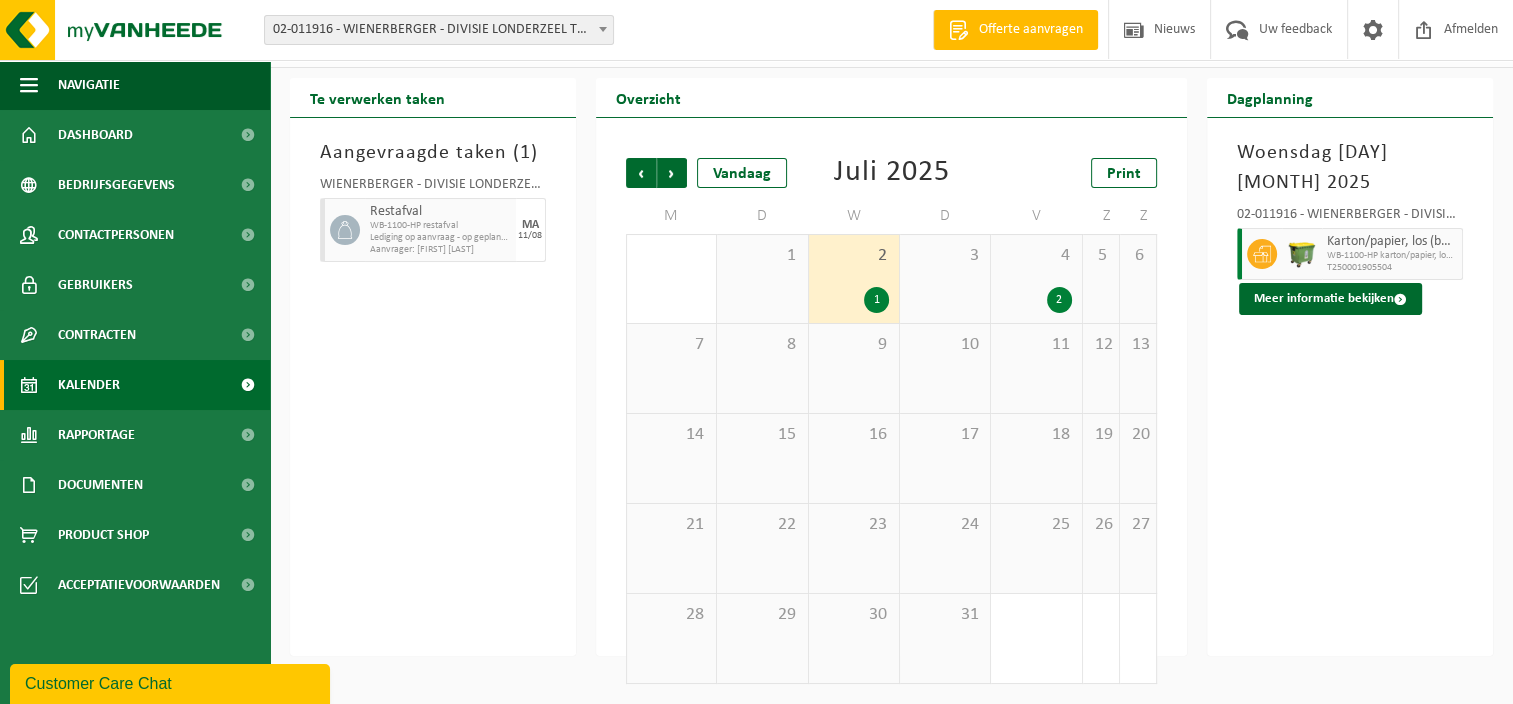 click on "2" at bounding box center (1059, 300) 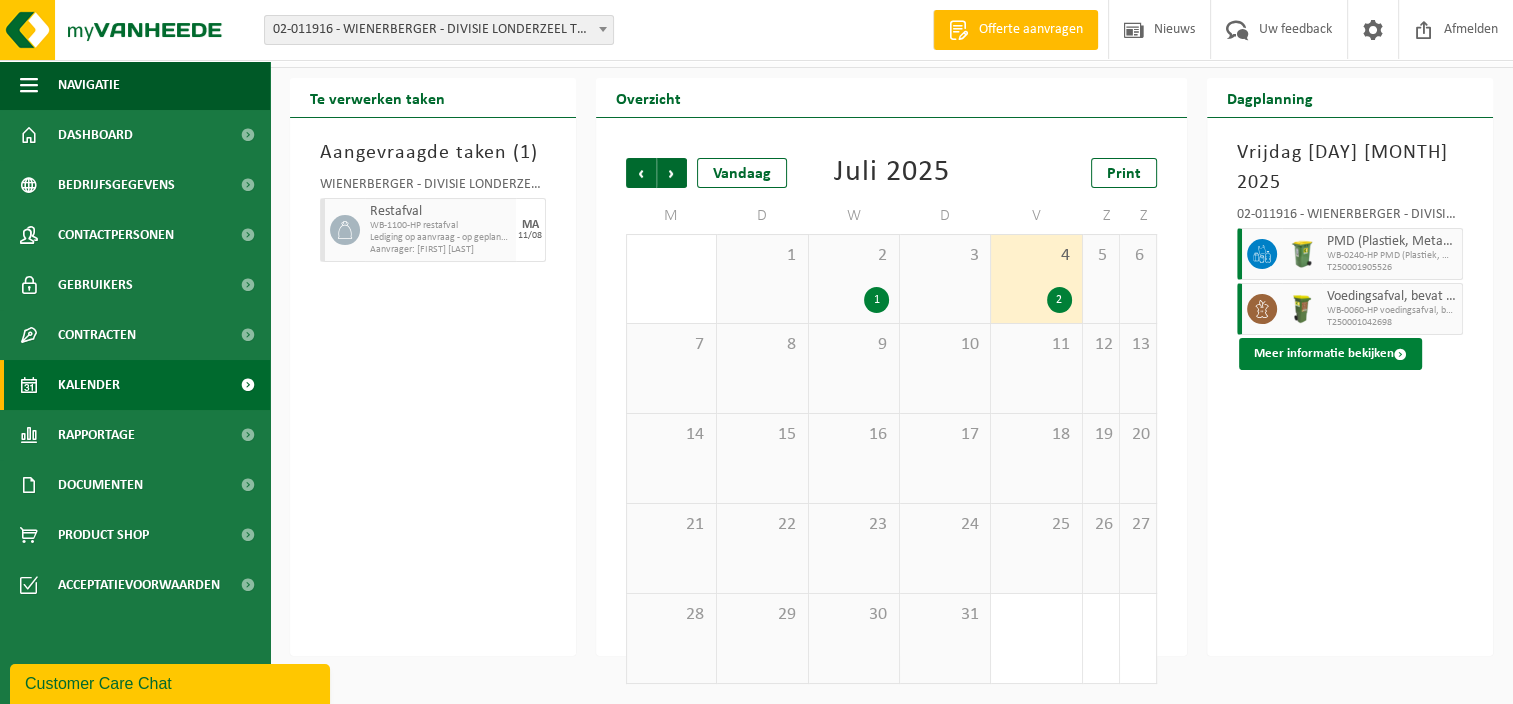 click on "Meer informatie bekijken" at bounding box center (1330, 354) 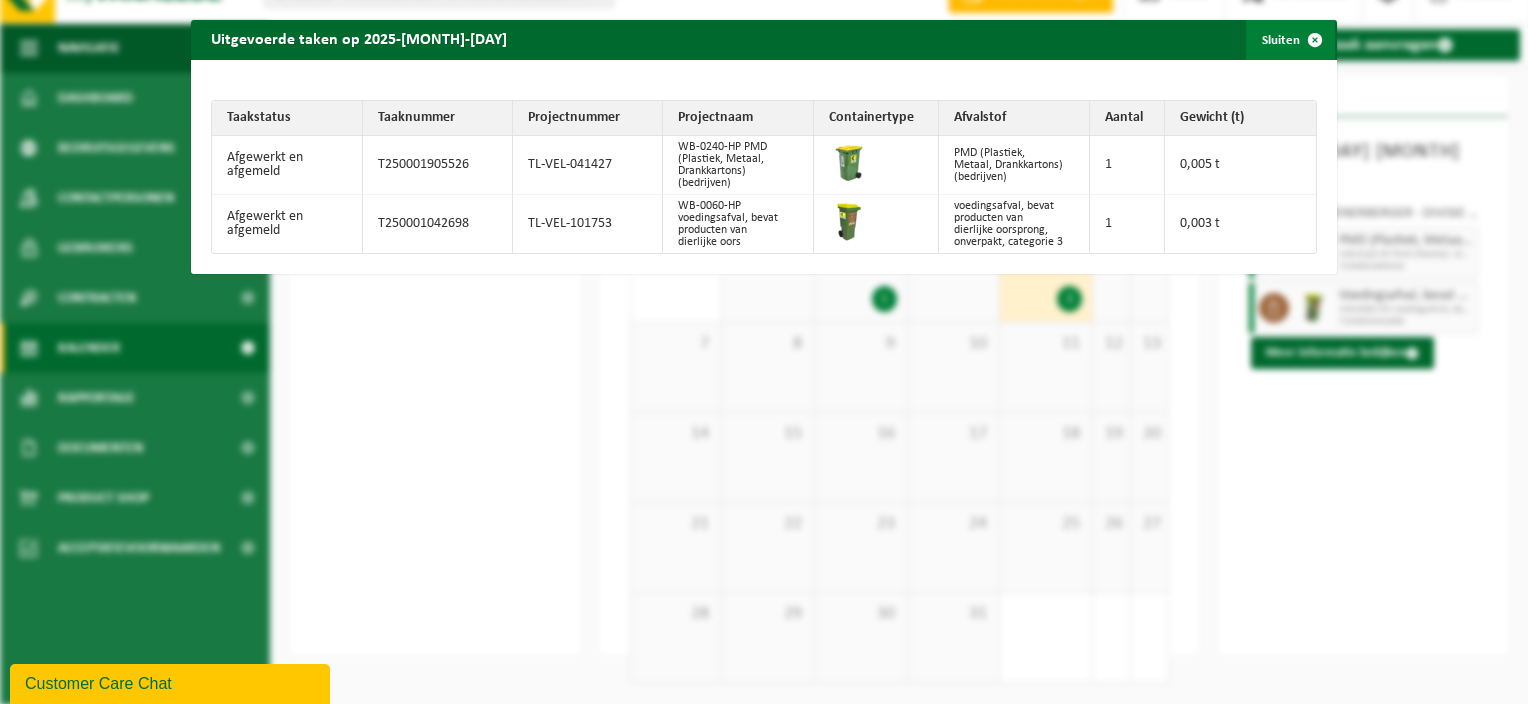 click at bounding box center (1315, 40) 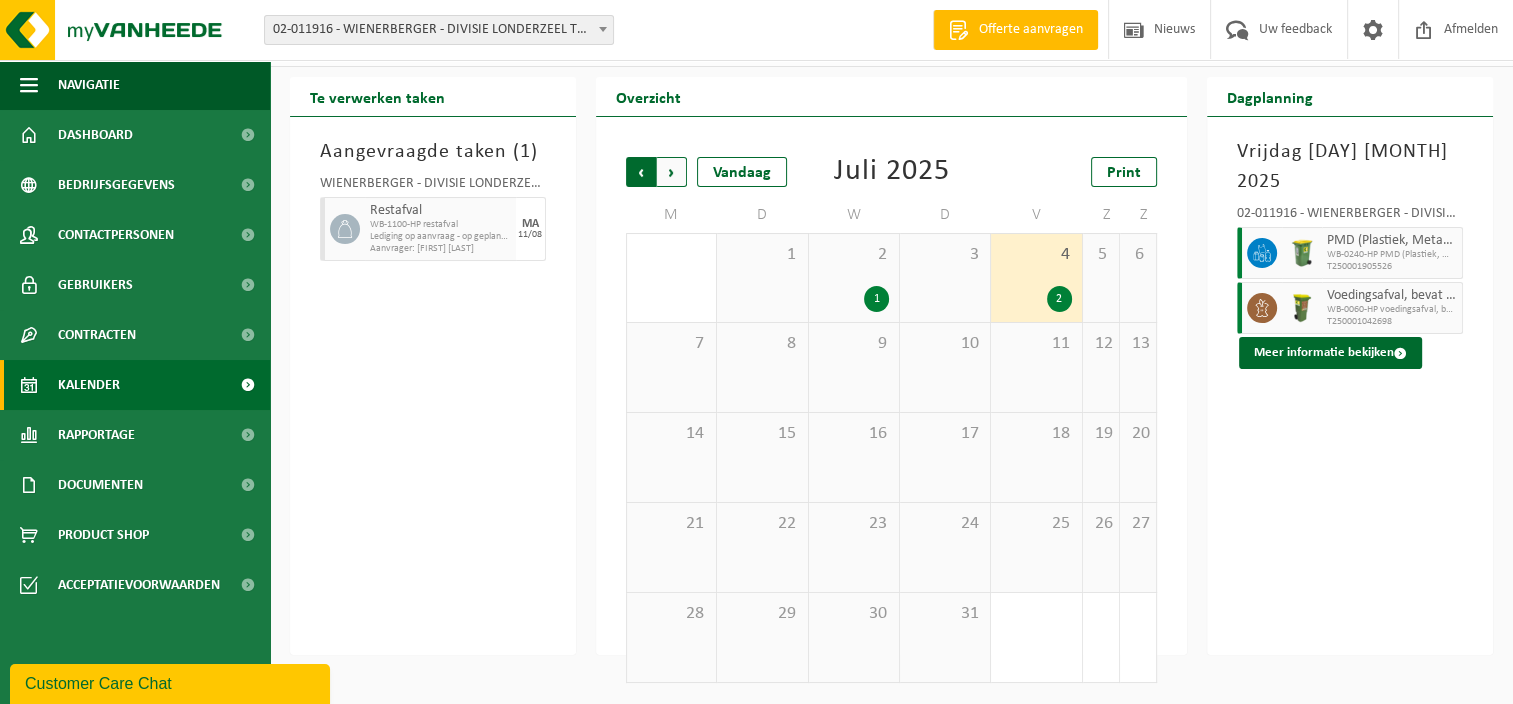 click on "Volgende" at bounding box center [672, 172] 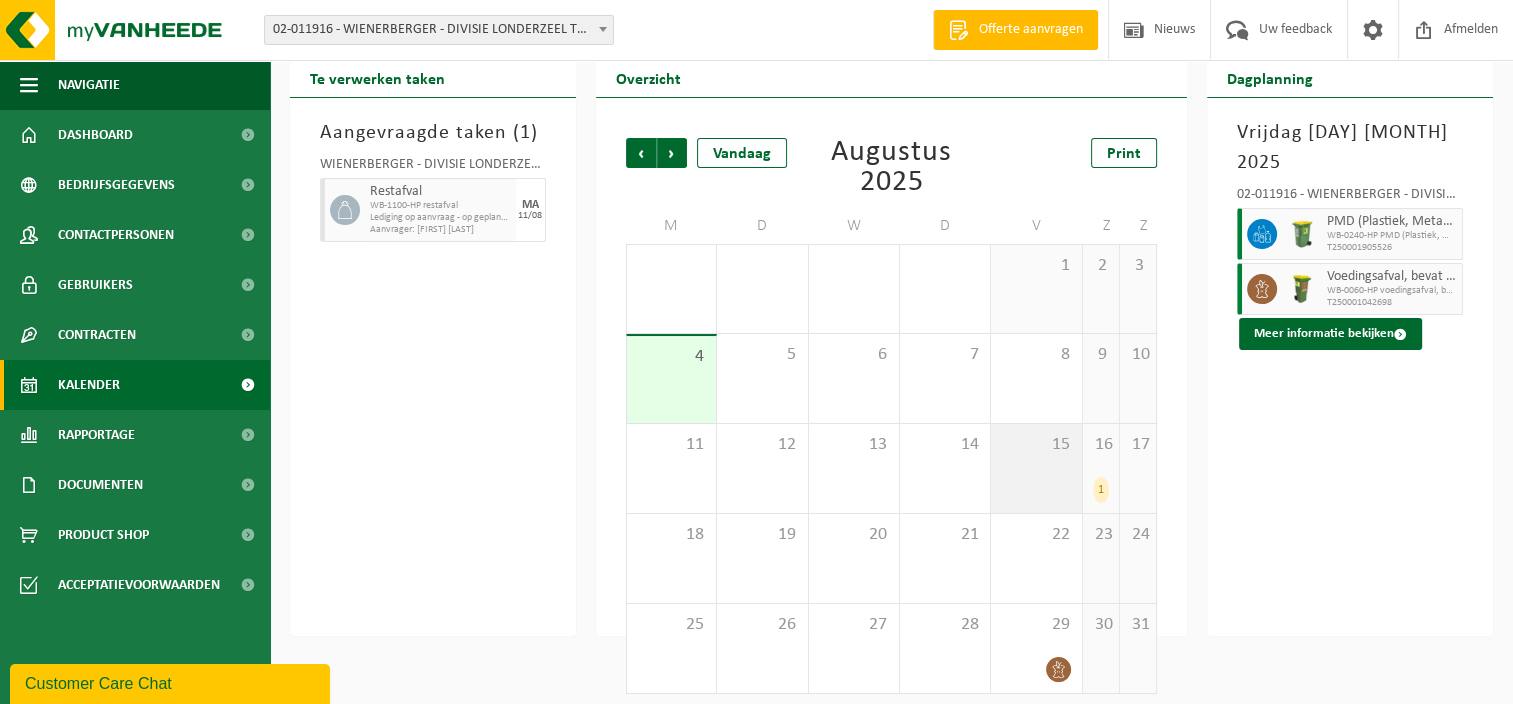 scroll, scrollTop: 68, scrollLeft: 0, axis: vertical 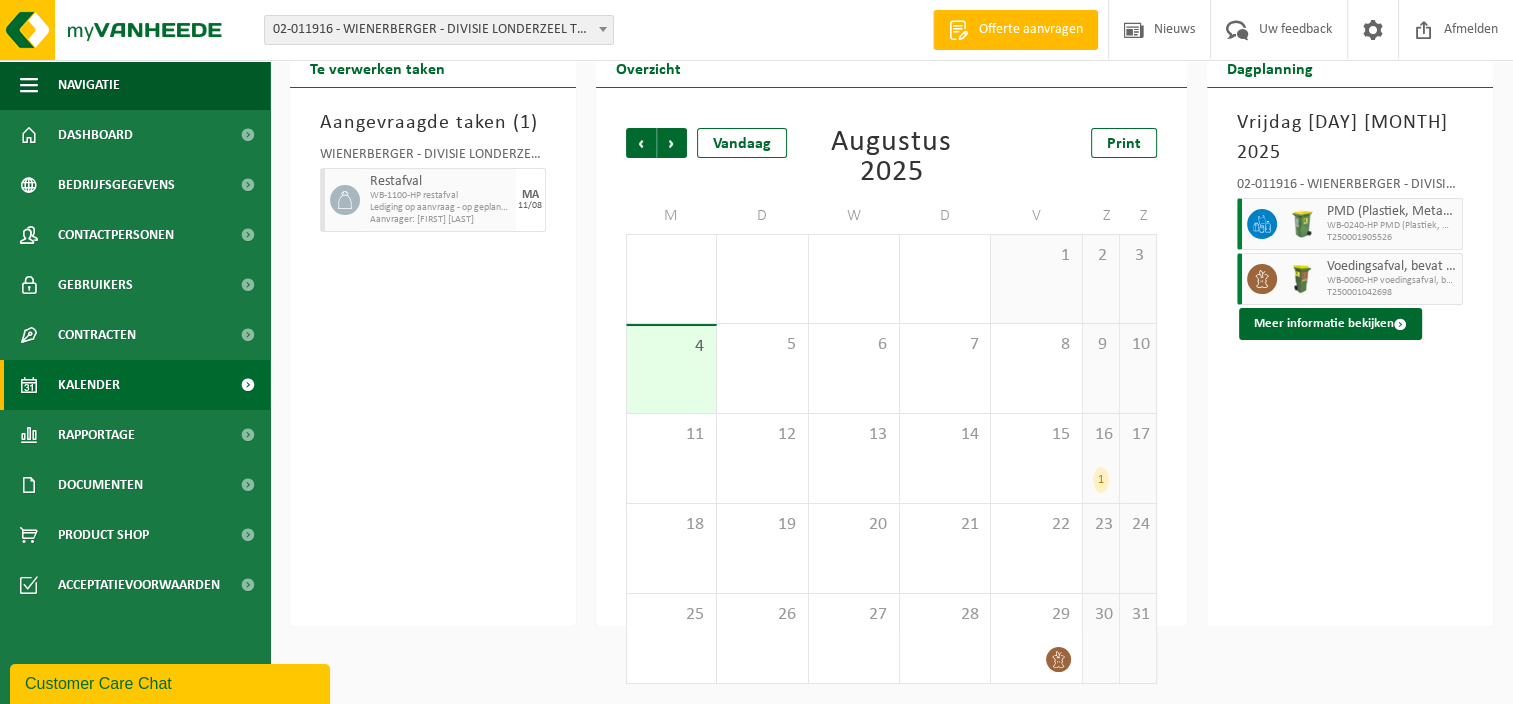 click on "1" at bounding box center [1101, 480] 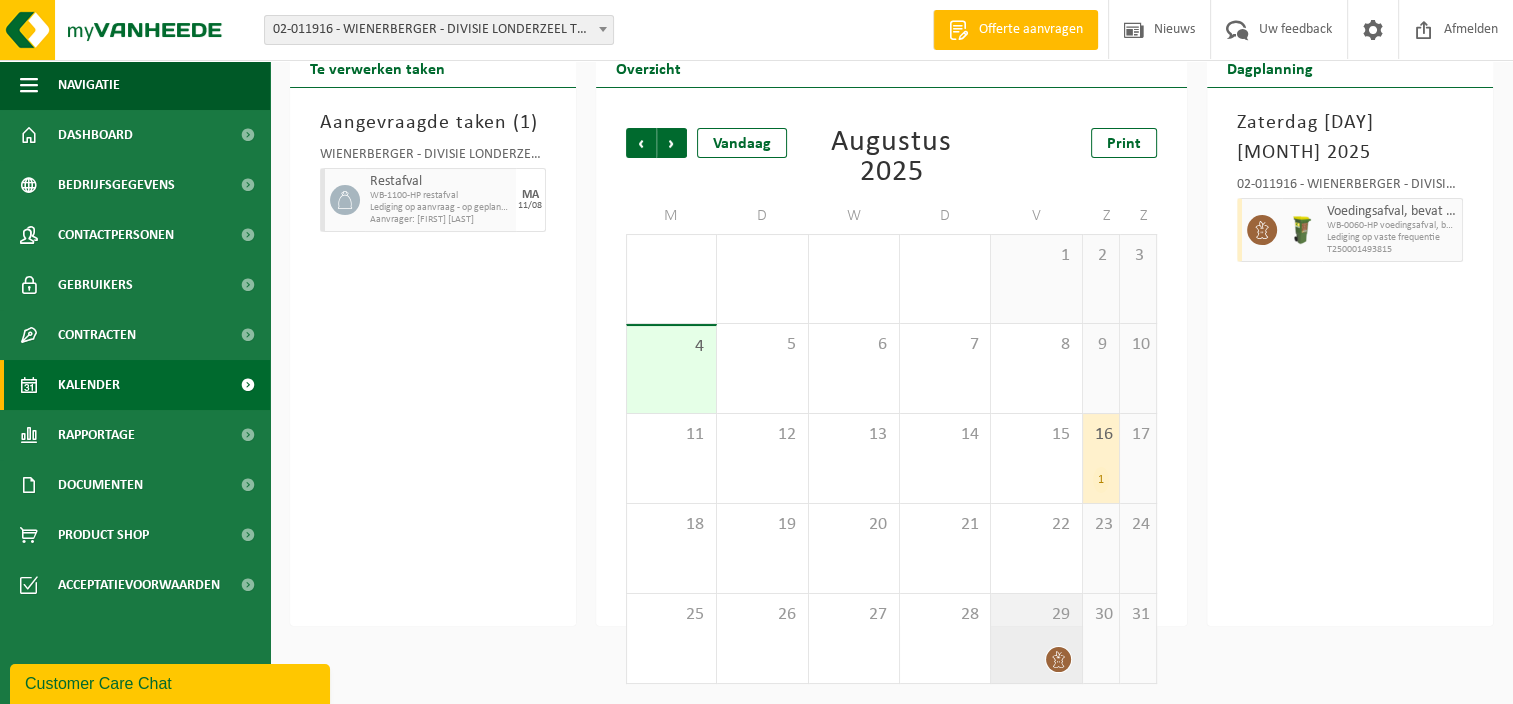 click 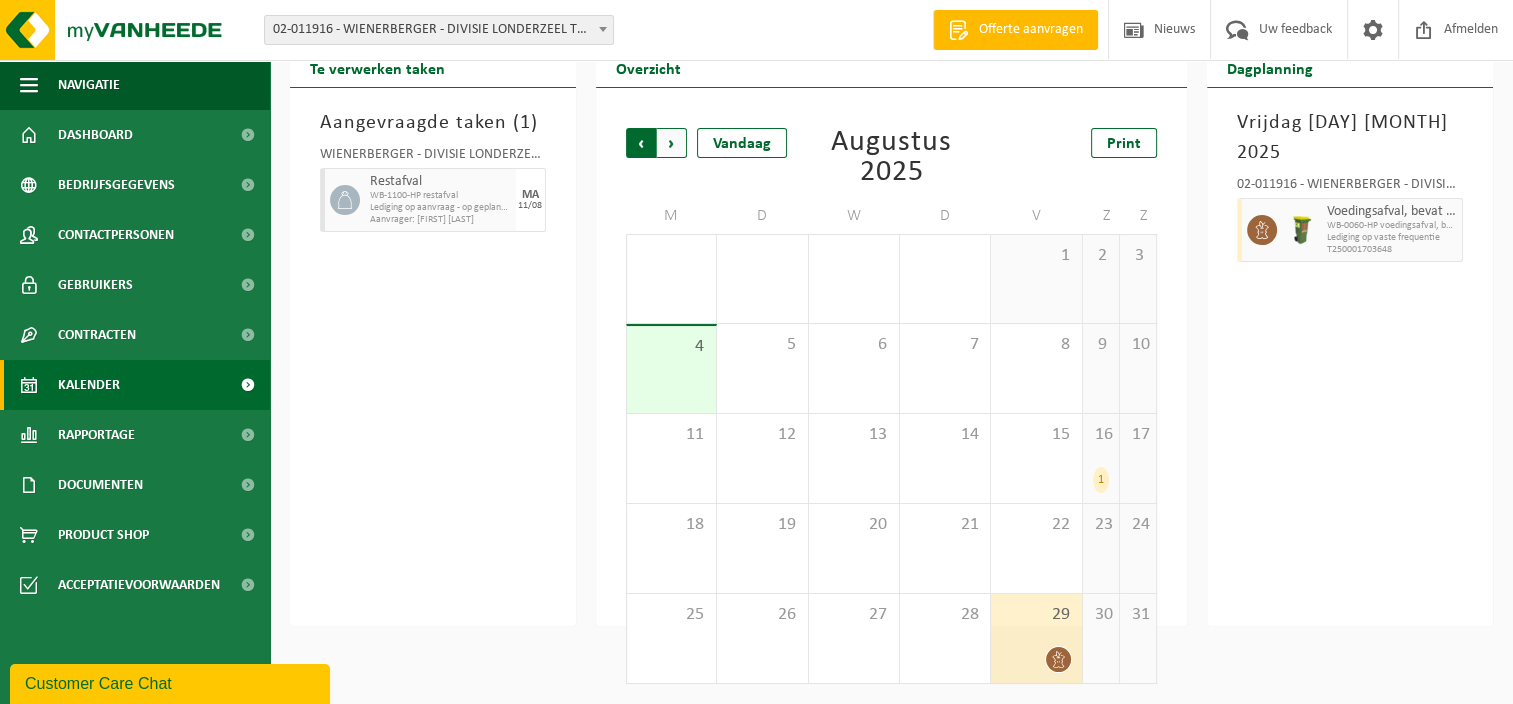 click on "Volgende" at bounding box center (672, 143) 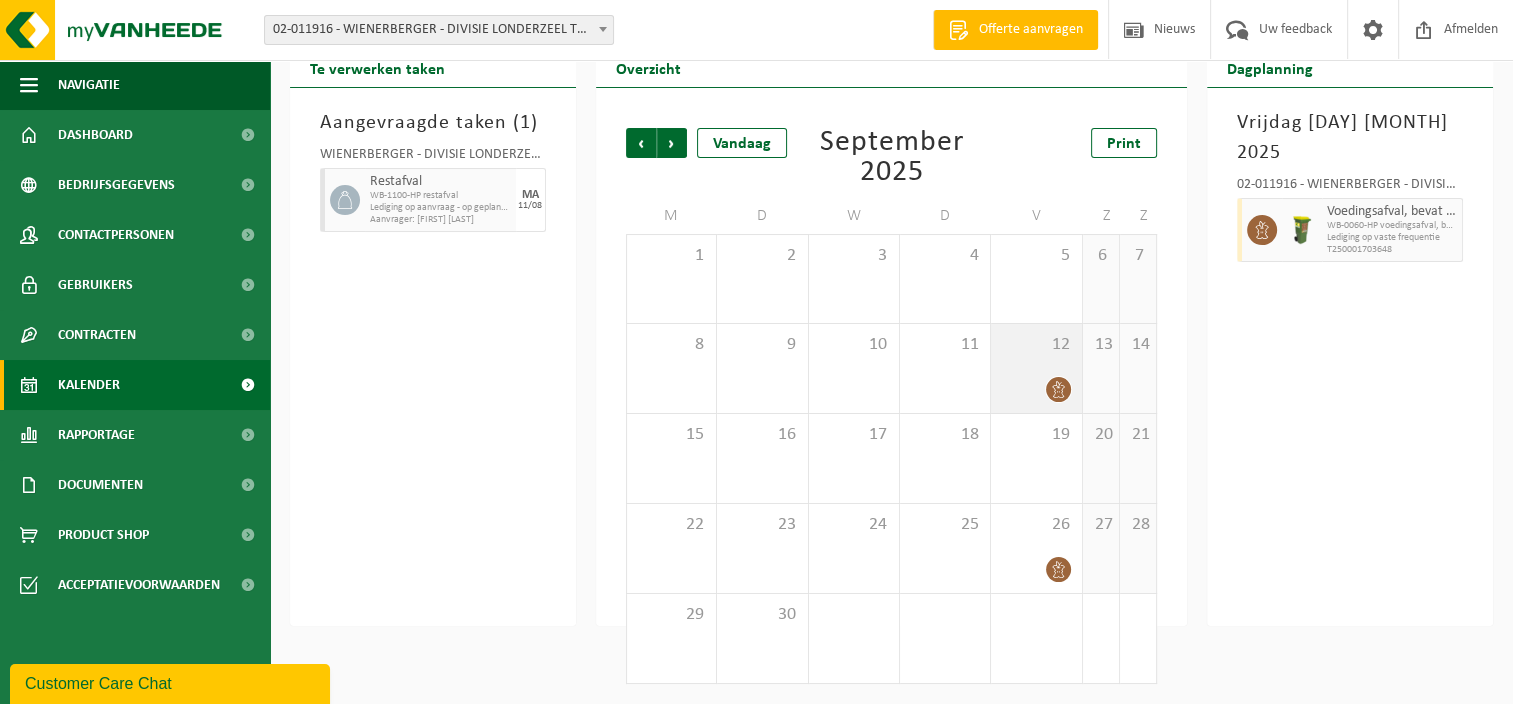 click 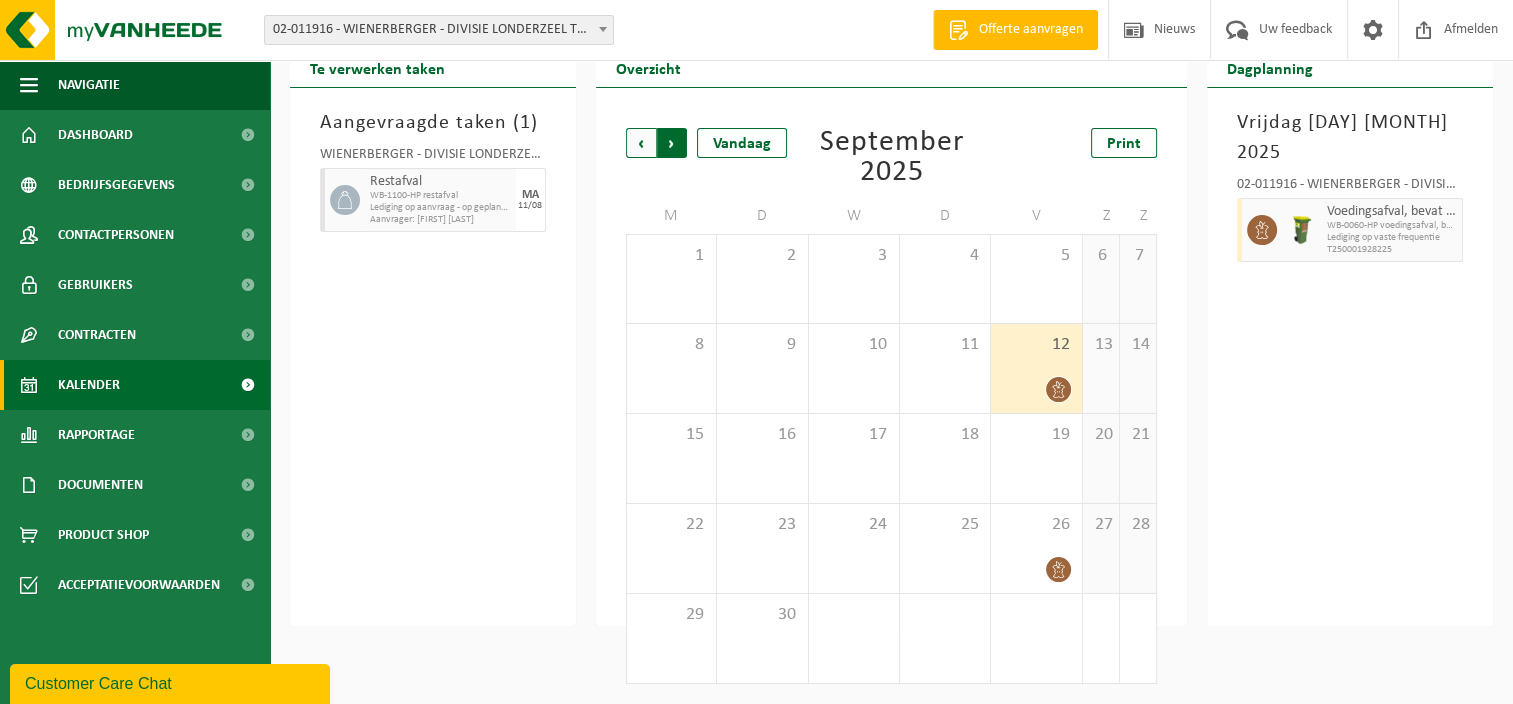 click on "Vorige" at bounding box center (641, 143) 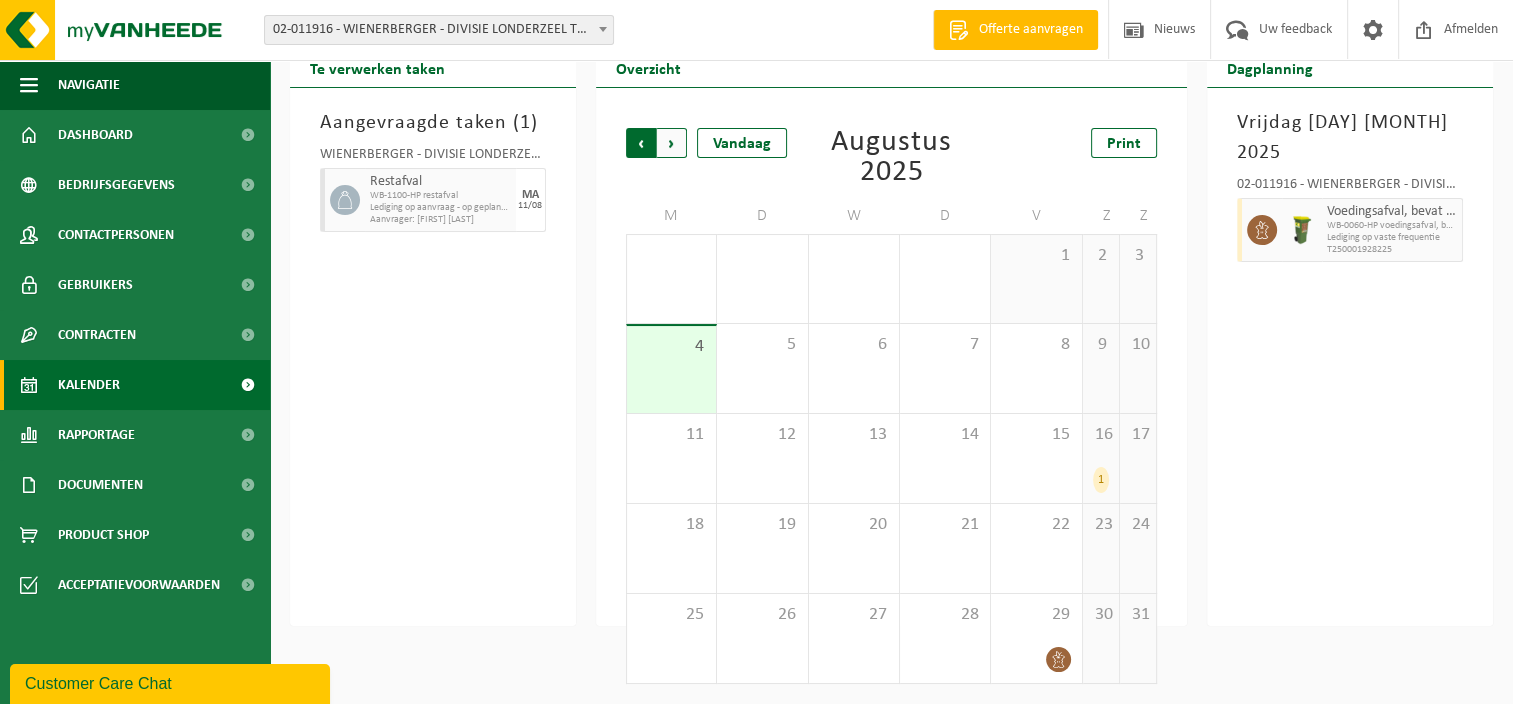 click on "Volgende" at bounding box center (672, 143) 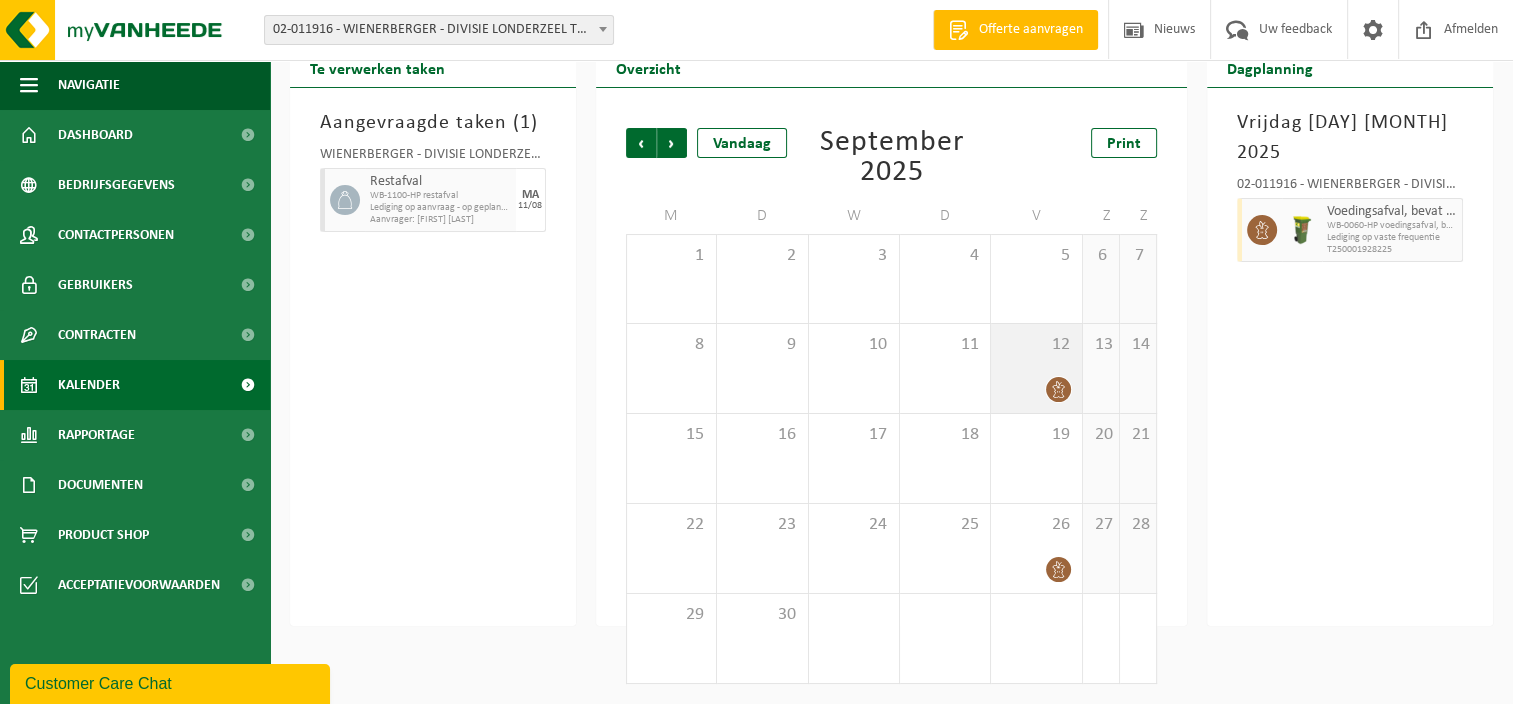 click 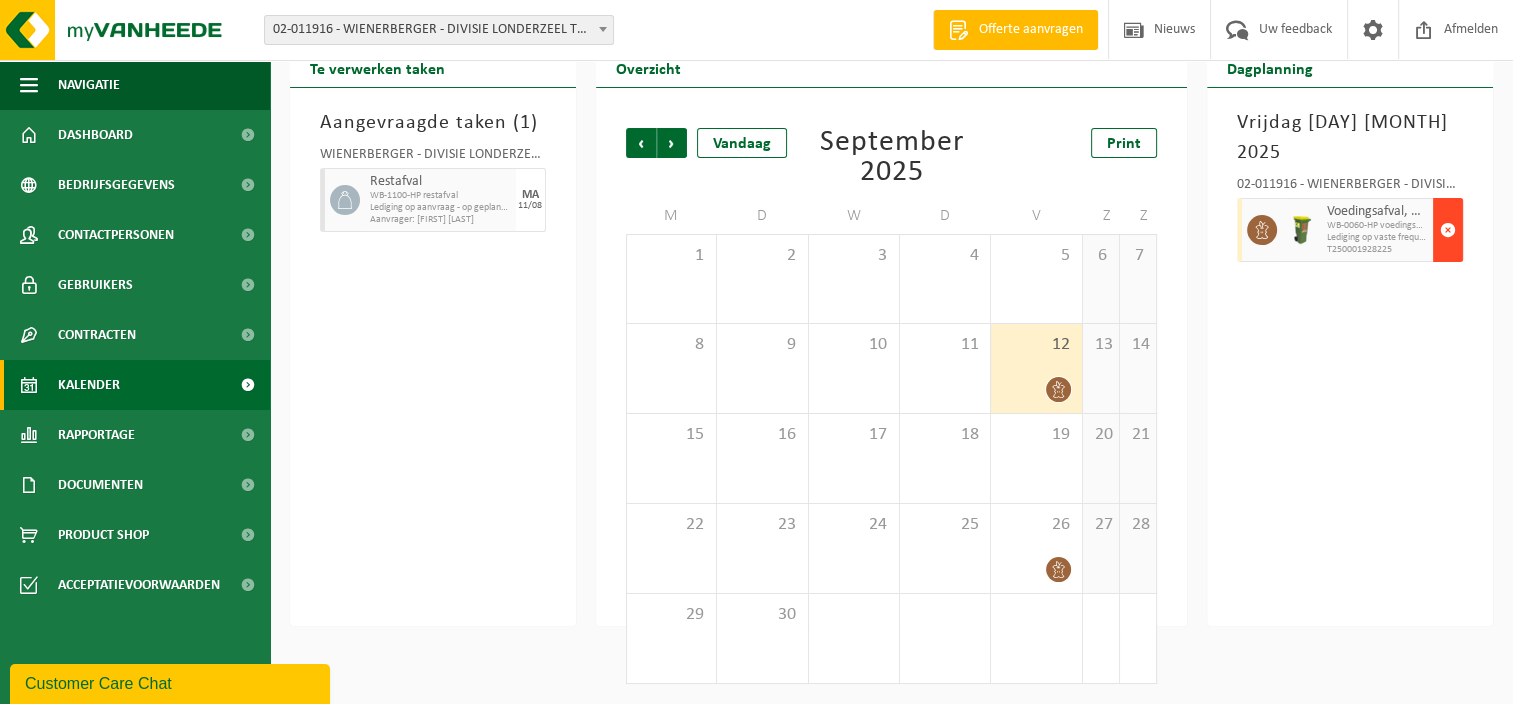 click at bounding box center [1448, 230] 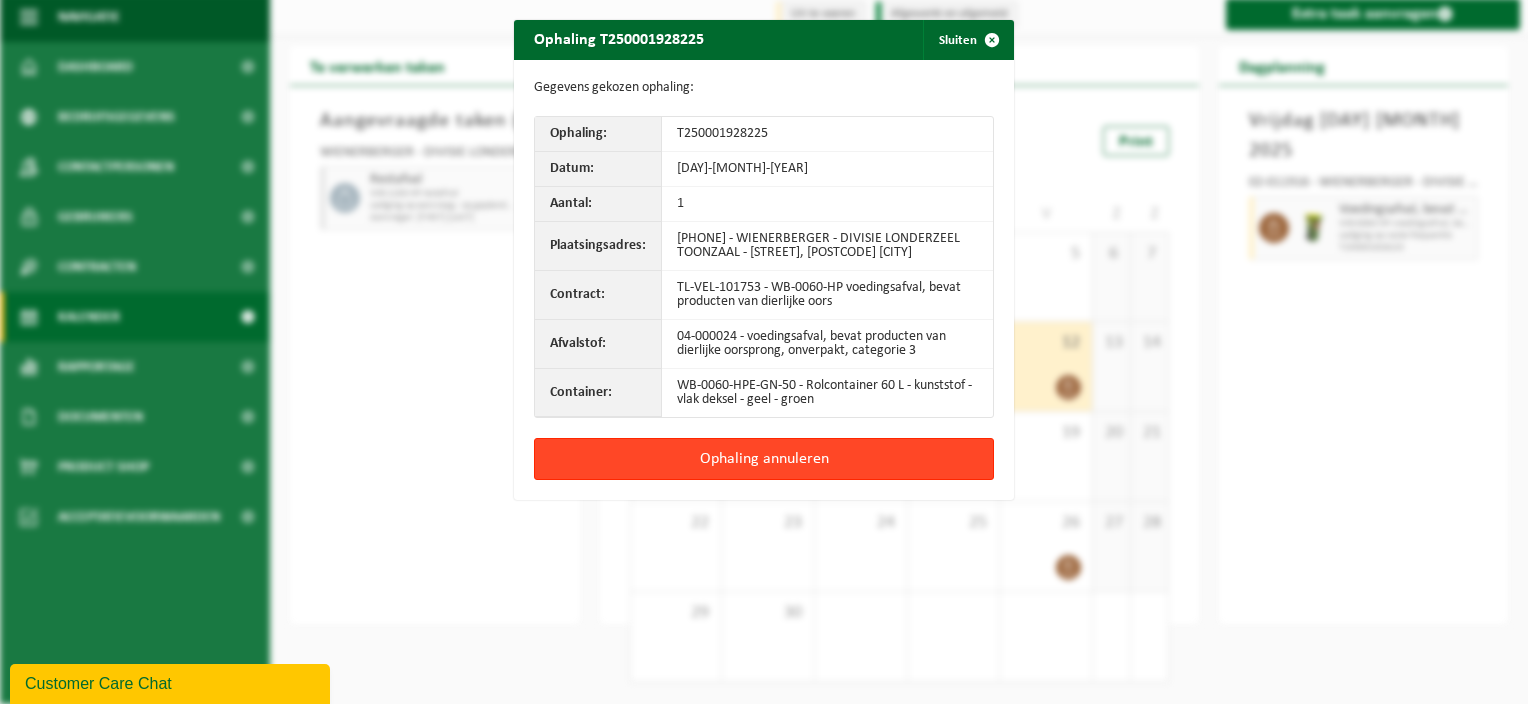 click on "Ophaling annuleren" at bounding box center [764, 459] 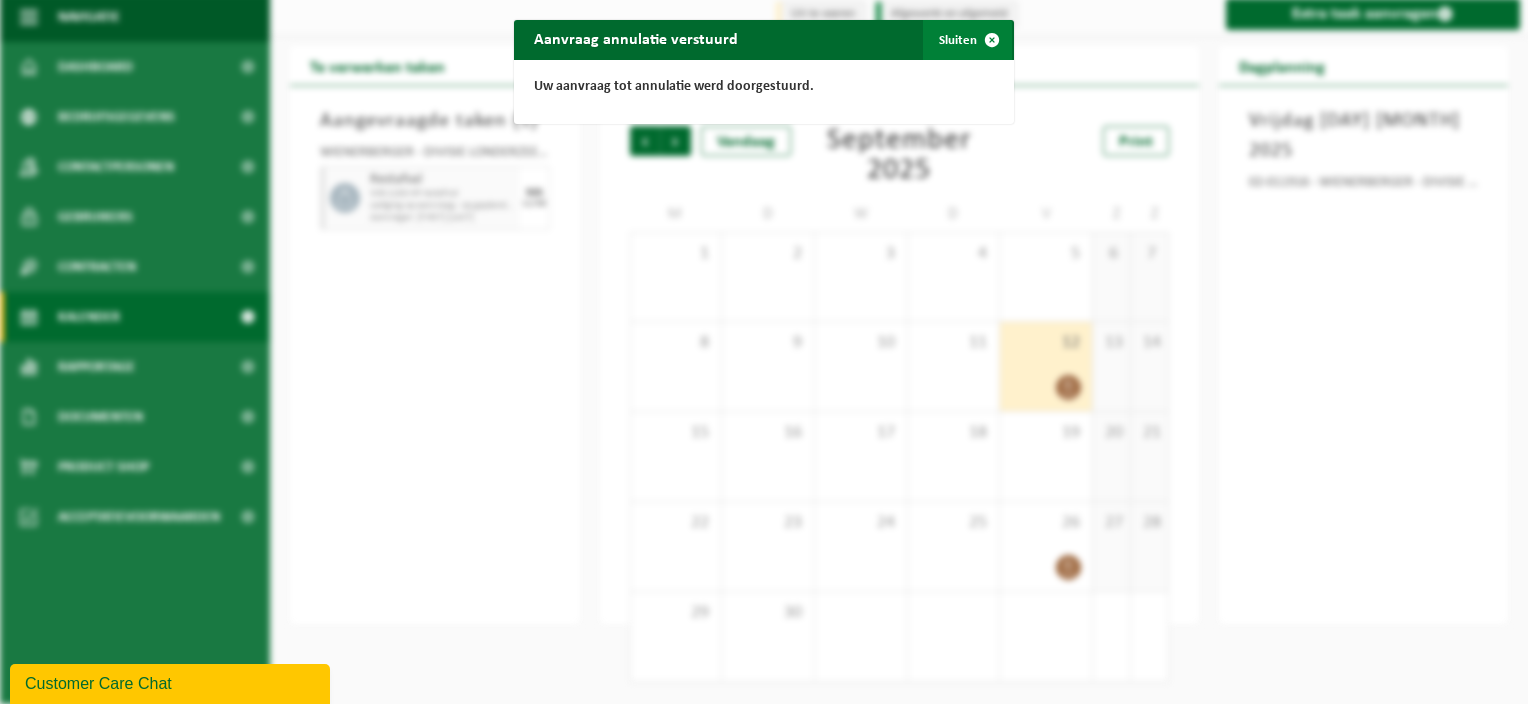 click at bounding box center (992, 40) 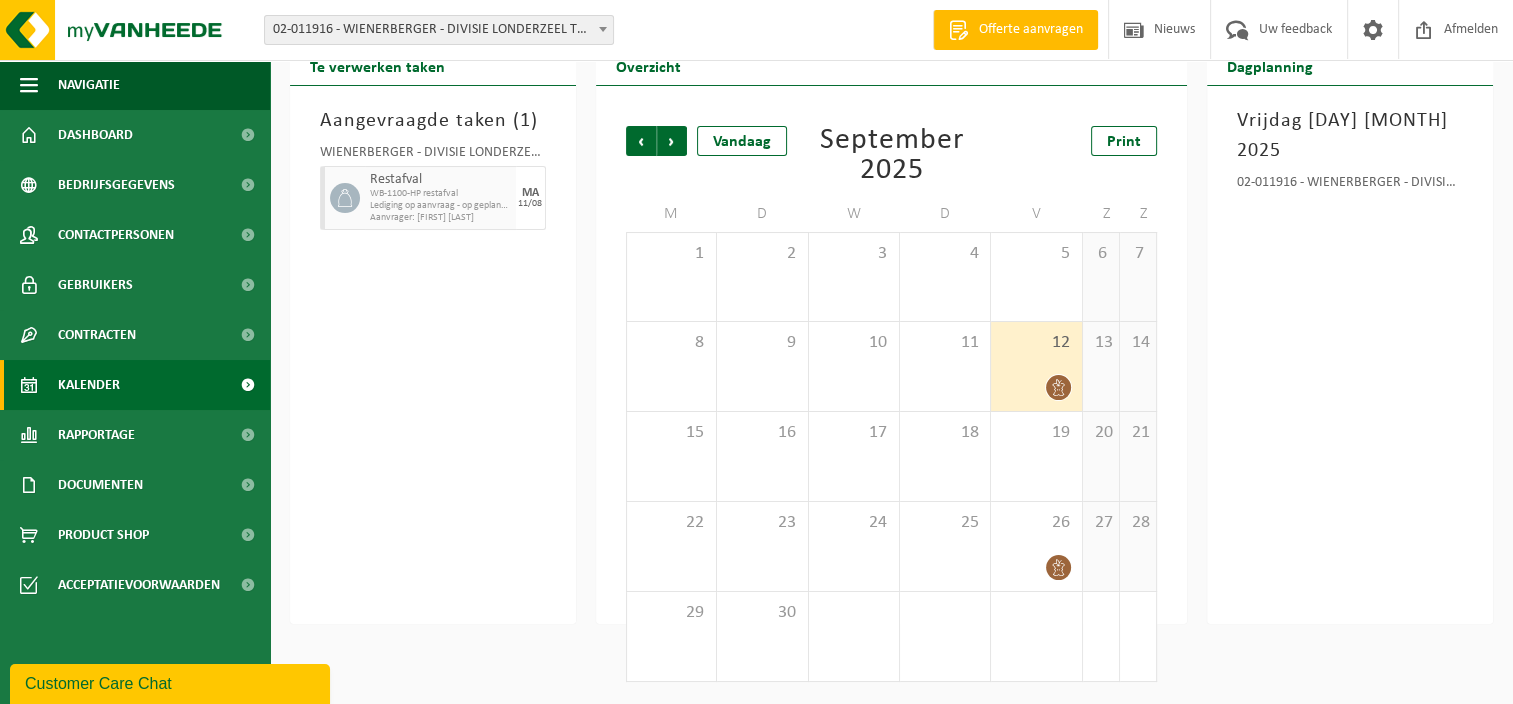 click at bounding box center [1036, 387] 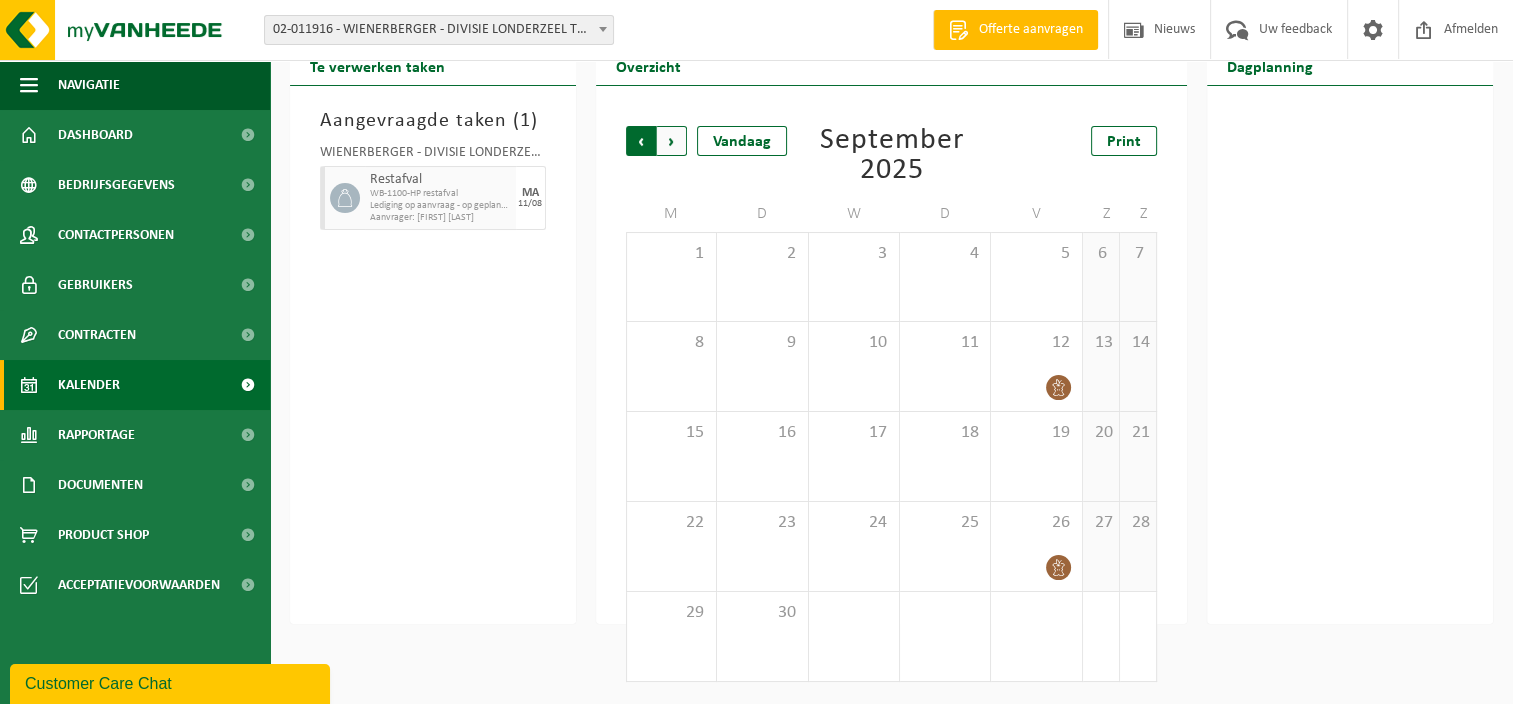 click on "Volgende" at bounding box center (672, 141) 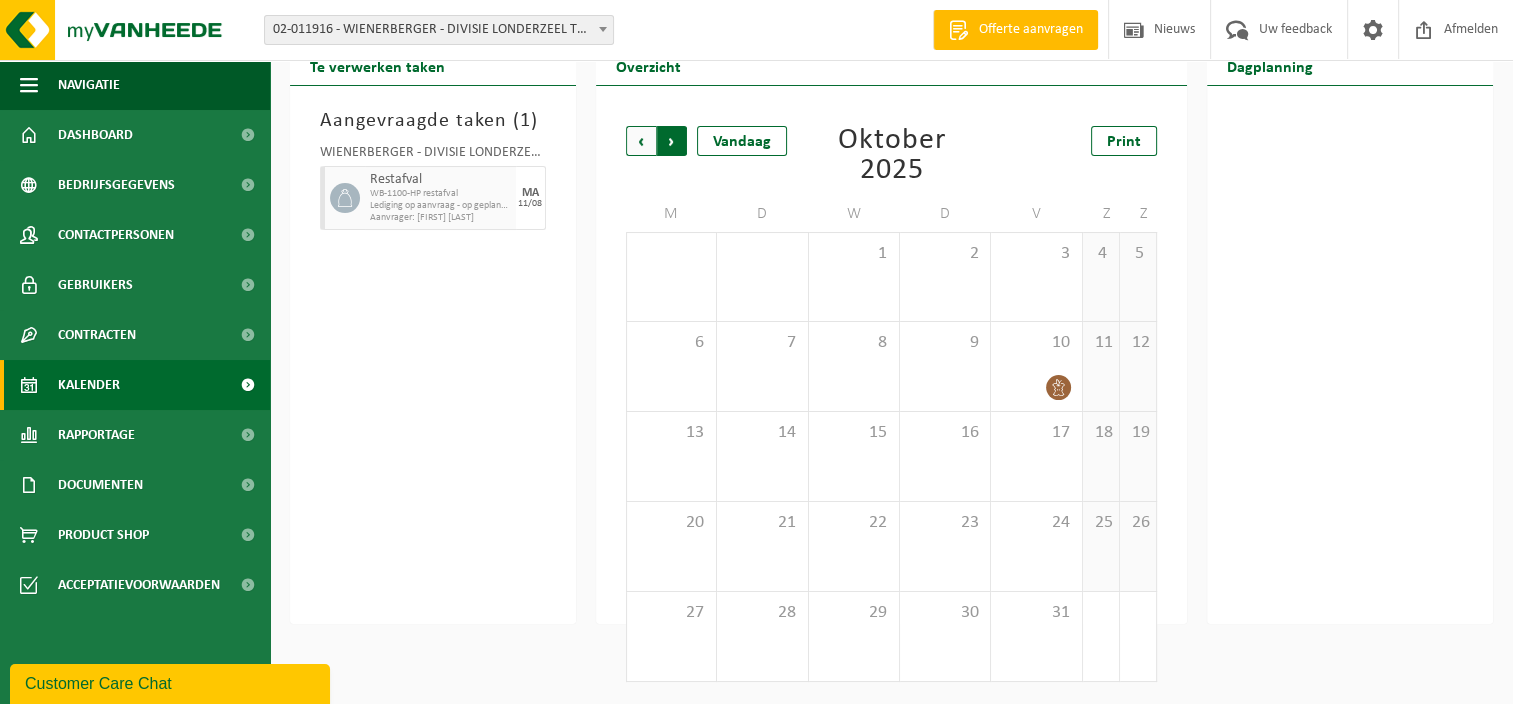 click on "Vorige" at bounding box center (641, 141) 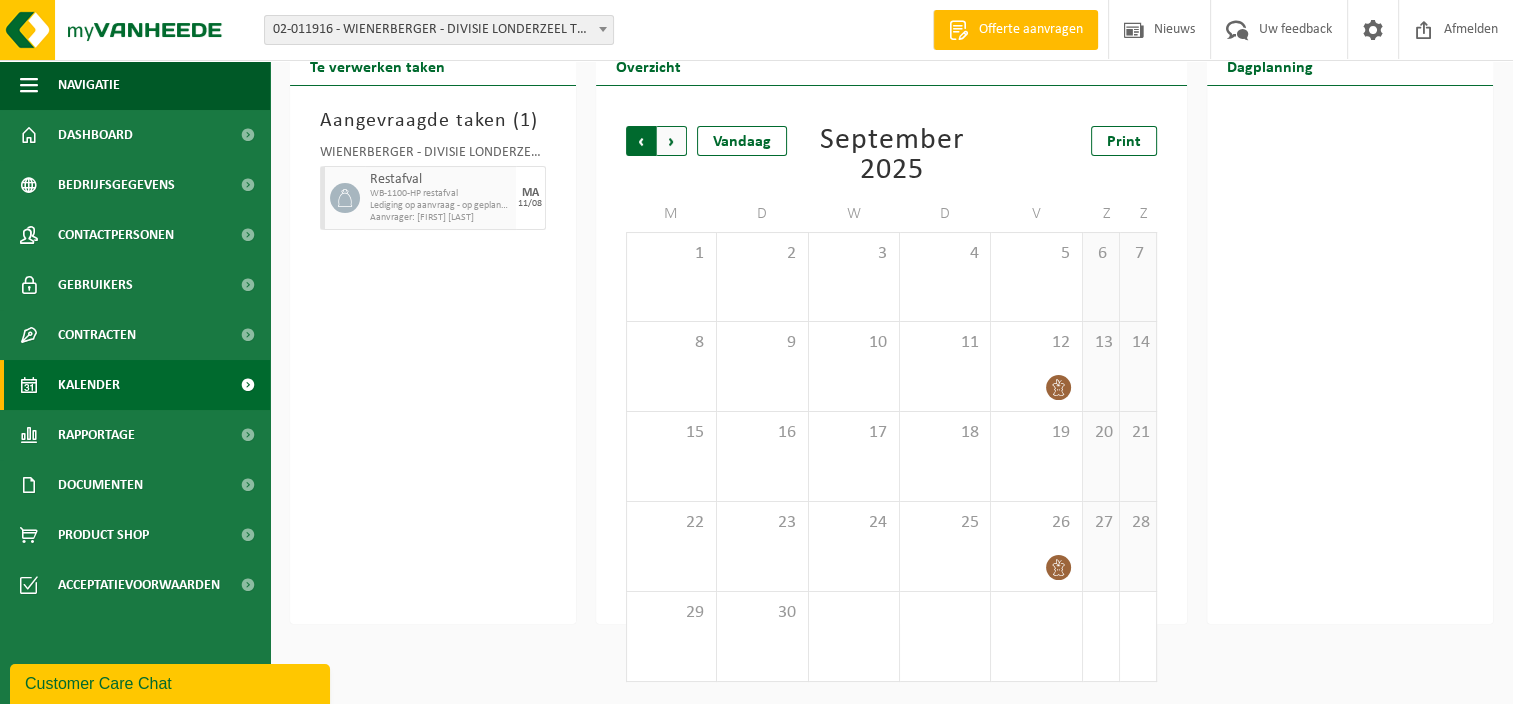 click on "Volgende" at bounding box center [672, 141] 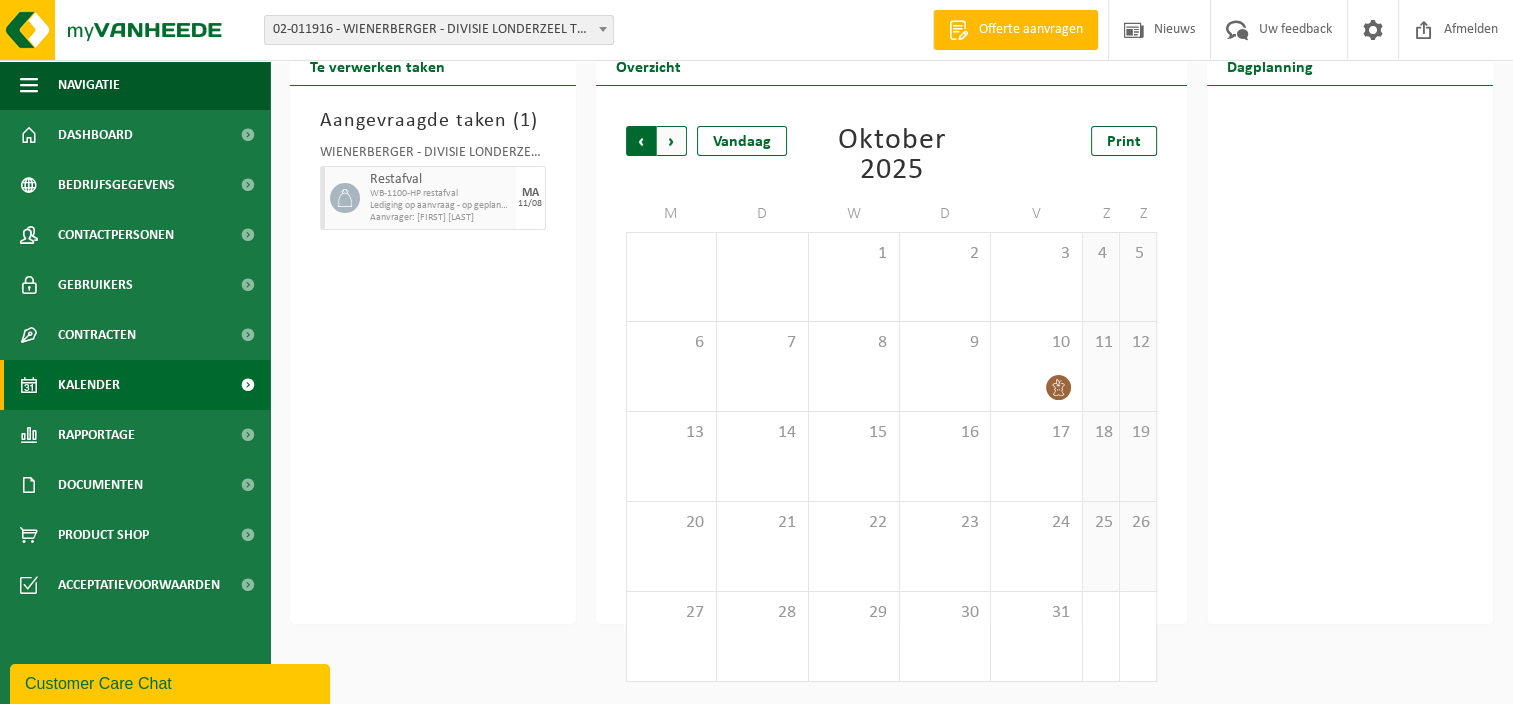 click on "Volgende" at bounding box center (672, 141) 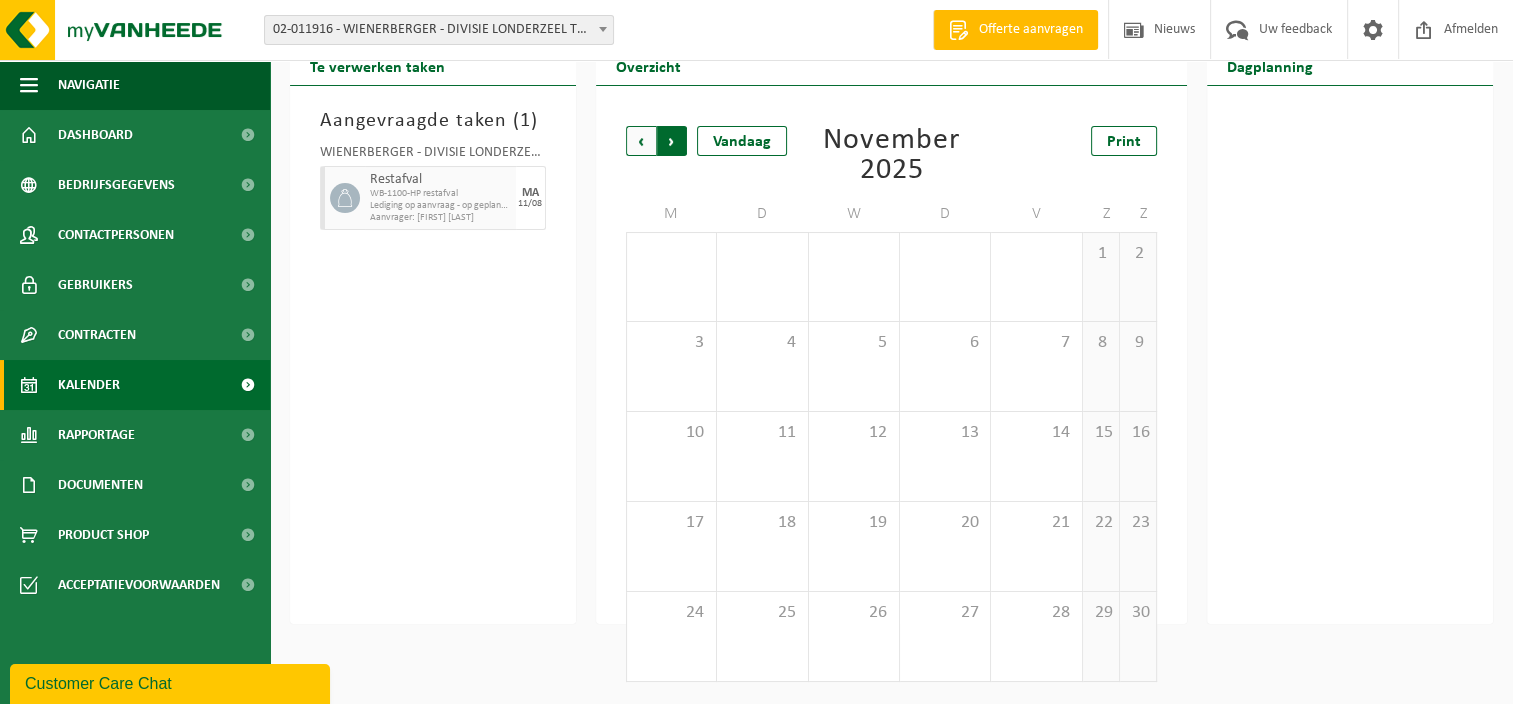 click on "Vorige" at bounding box center (641, 141) 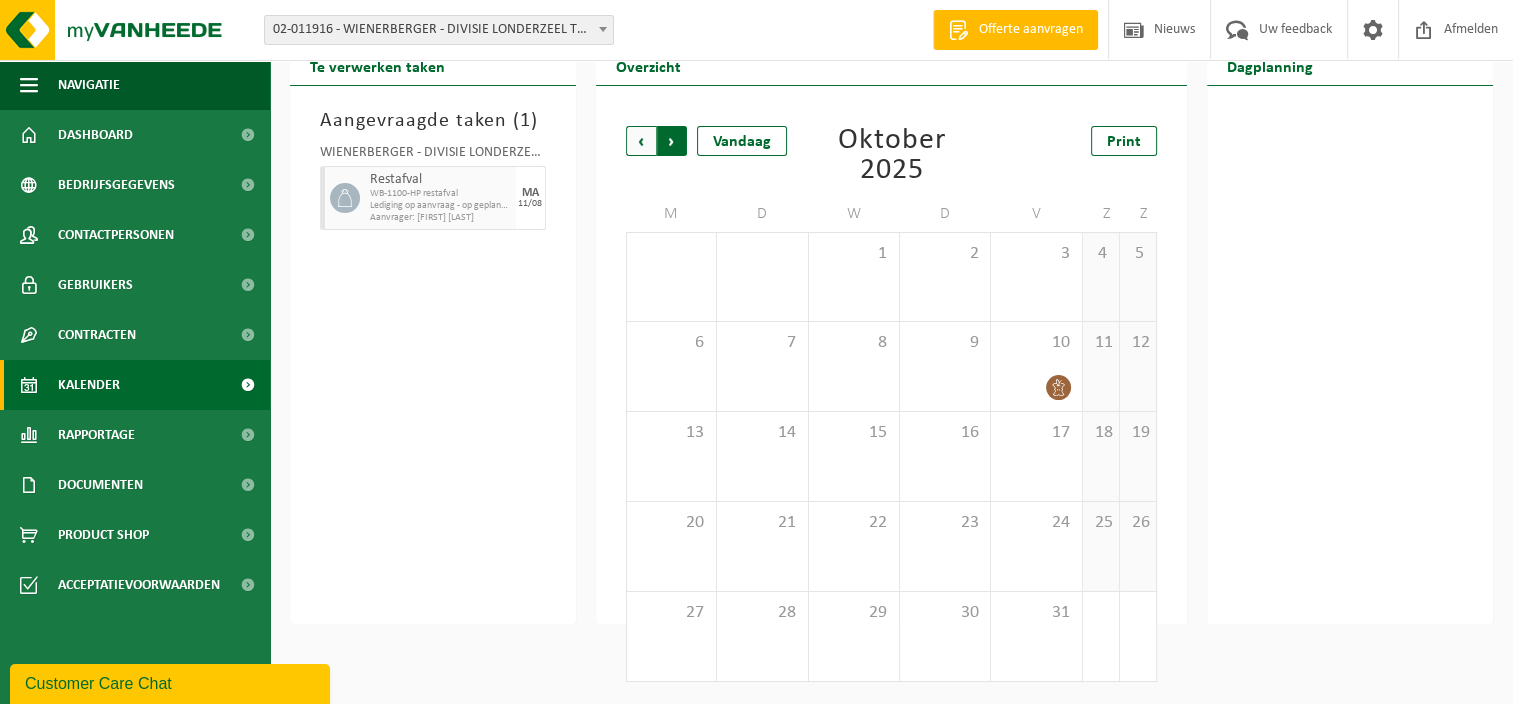 click on "Vorige" at bounding box center (641, 141) 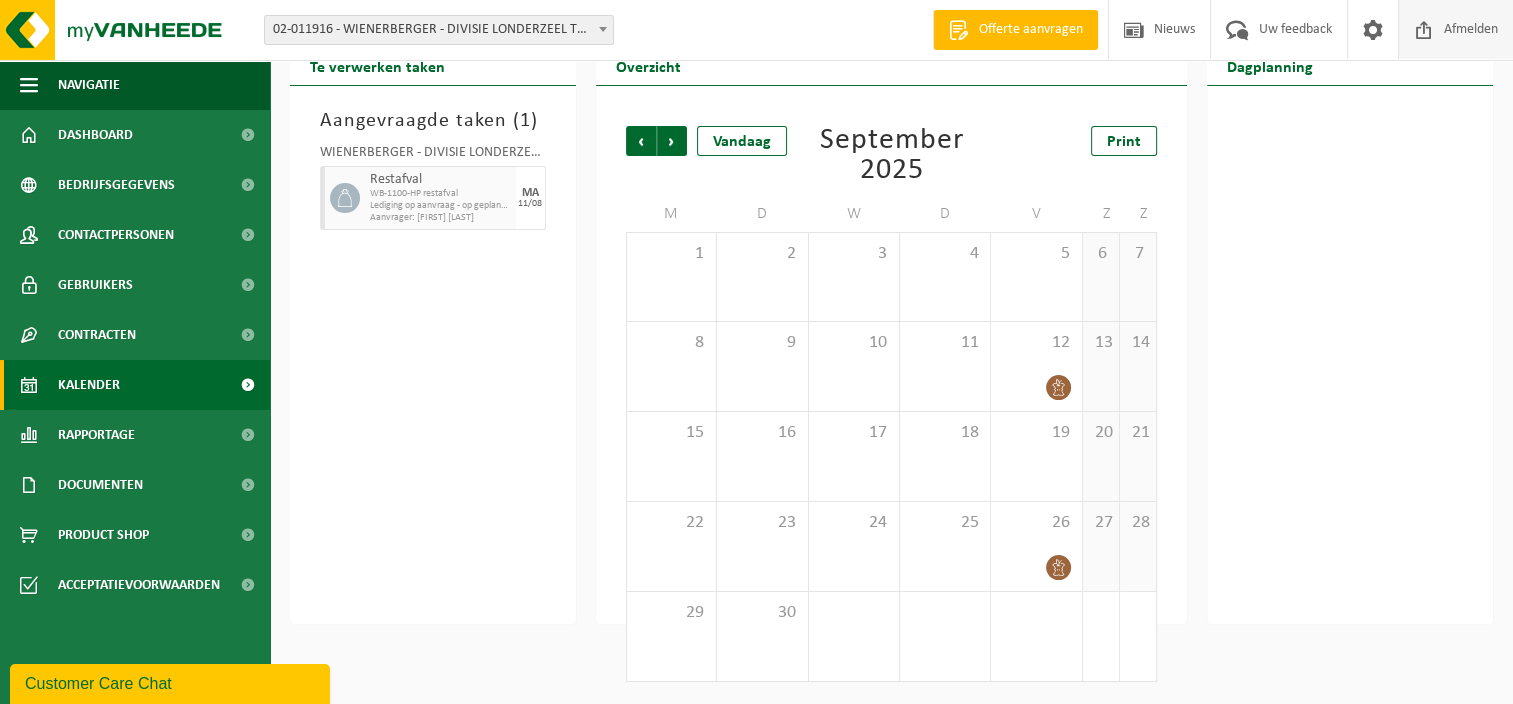 click on "Afmelden" at bounding box center [1471, 29] 